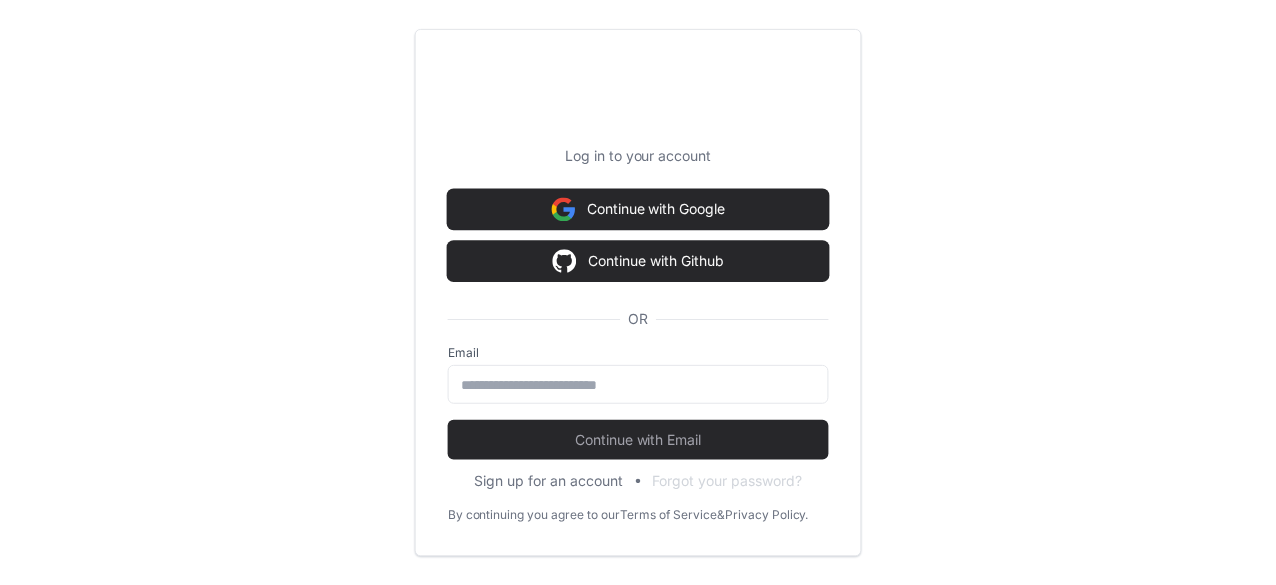 scroll, scrollTop: 0, scrollLeft: 0, axis: both 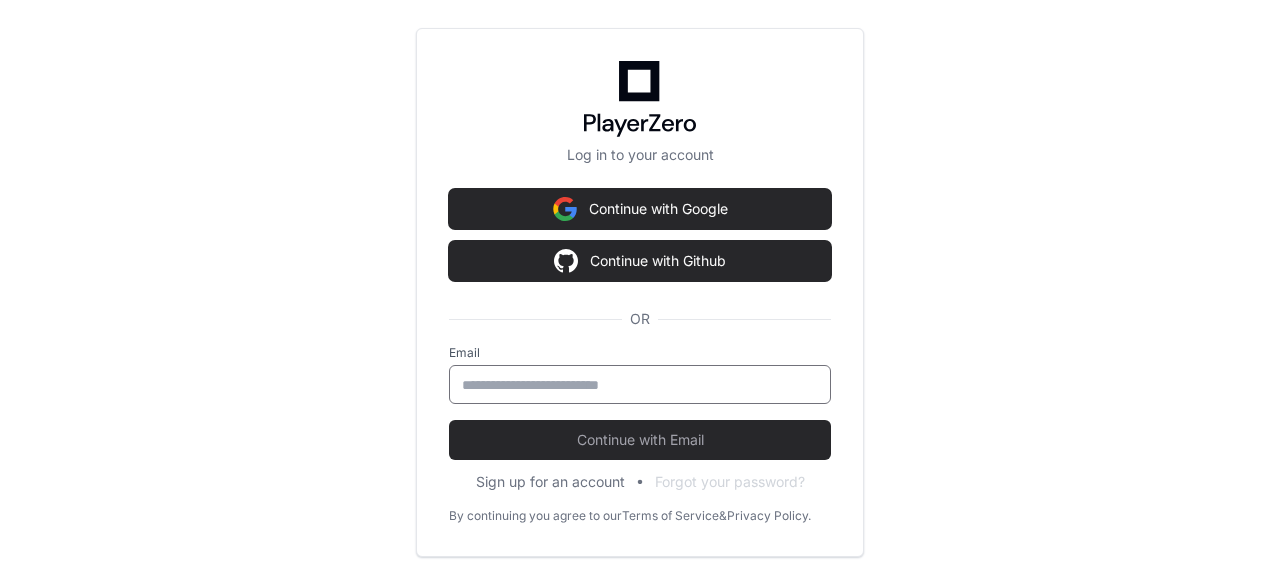 click at bounding box center [640, 385] 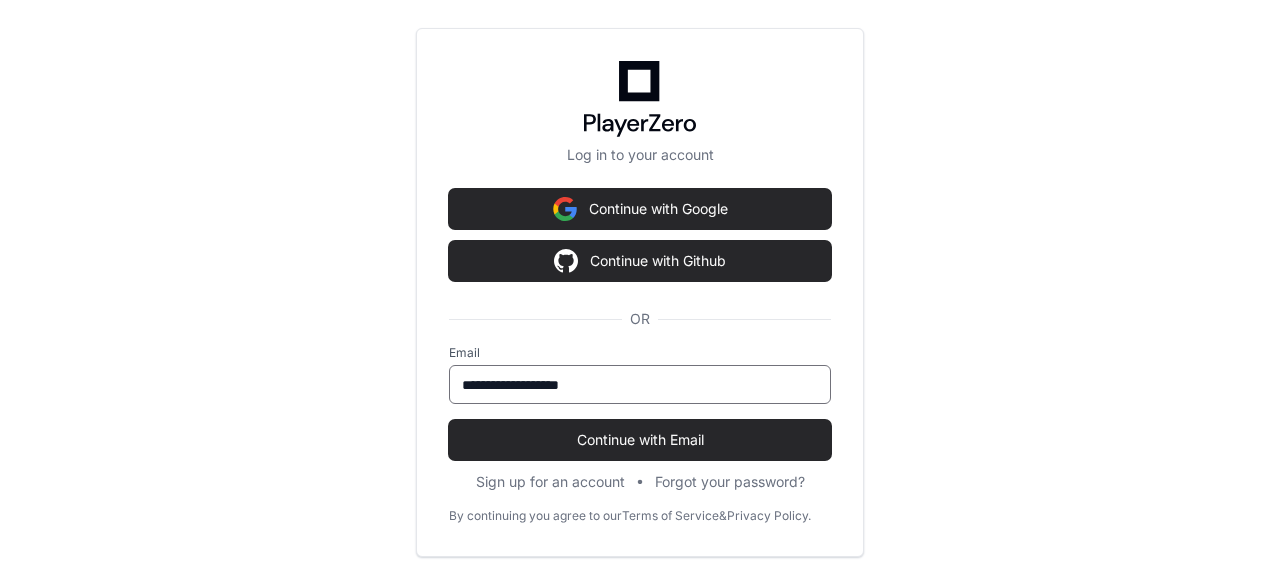 type on "**********" 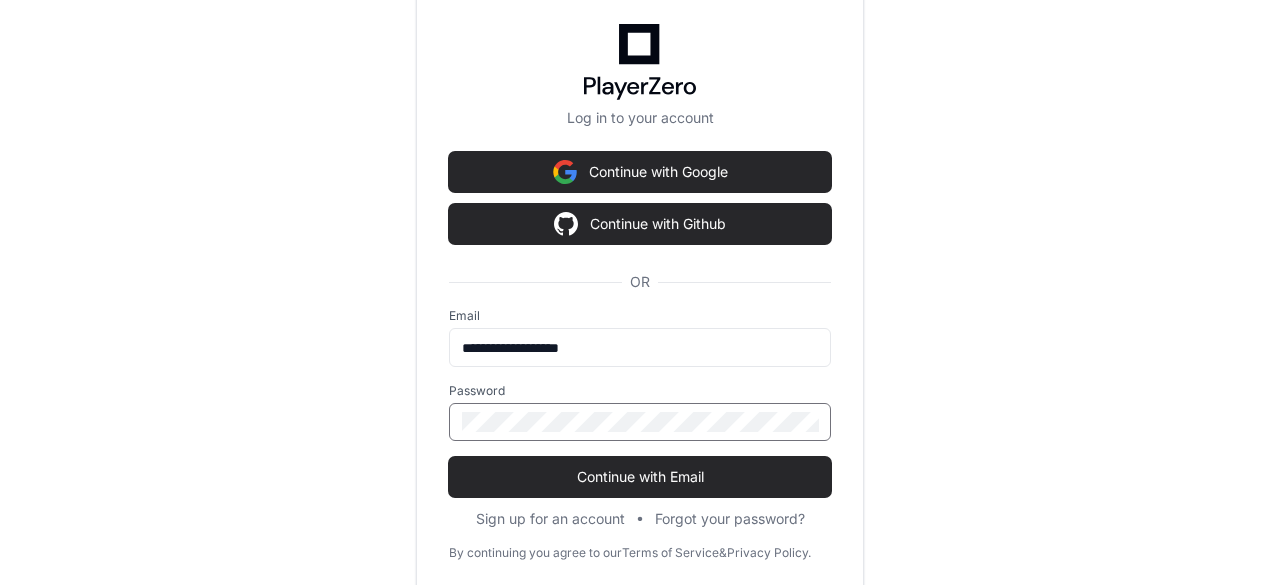 click on "Continue with Email" at bounding box center [640, 477] 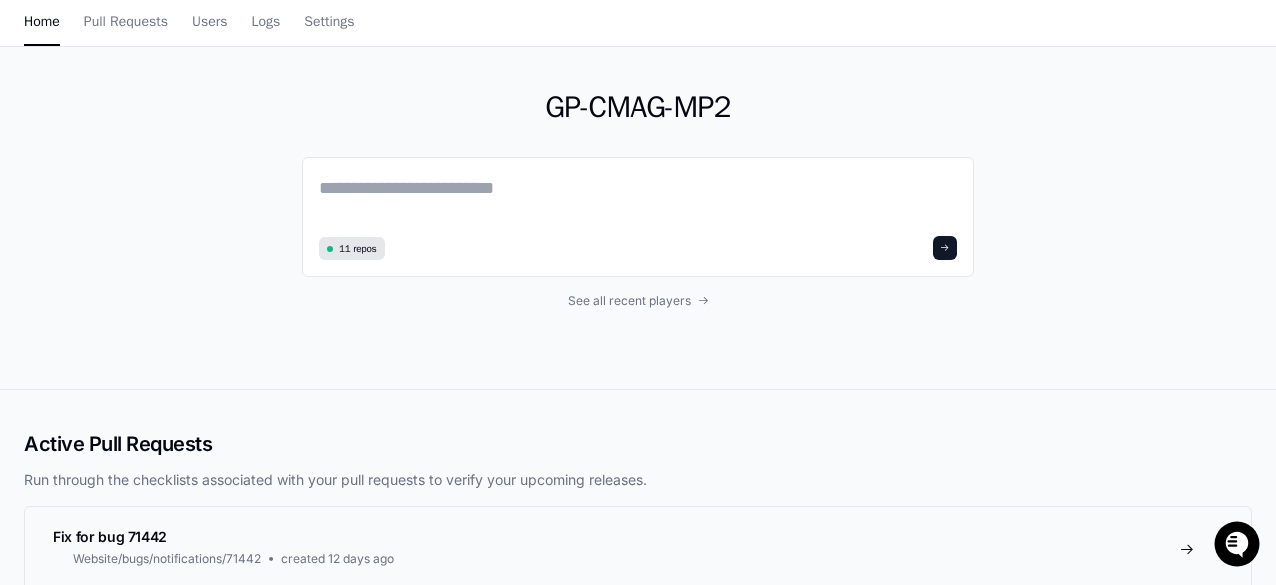 scroll, scrollTop: 80, scrollLeft: 0, axis: vertical 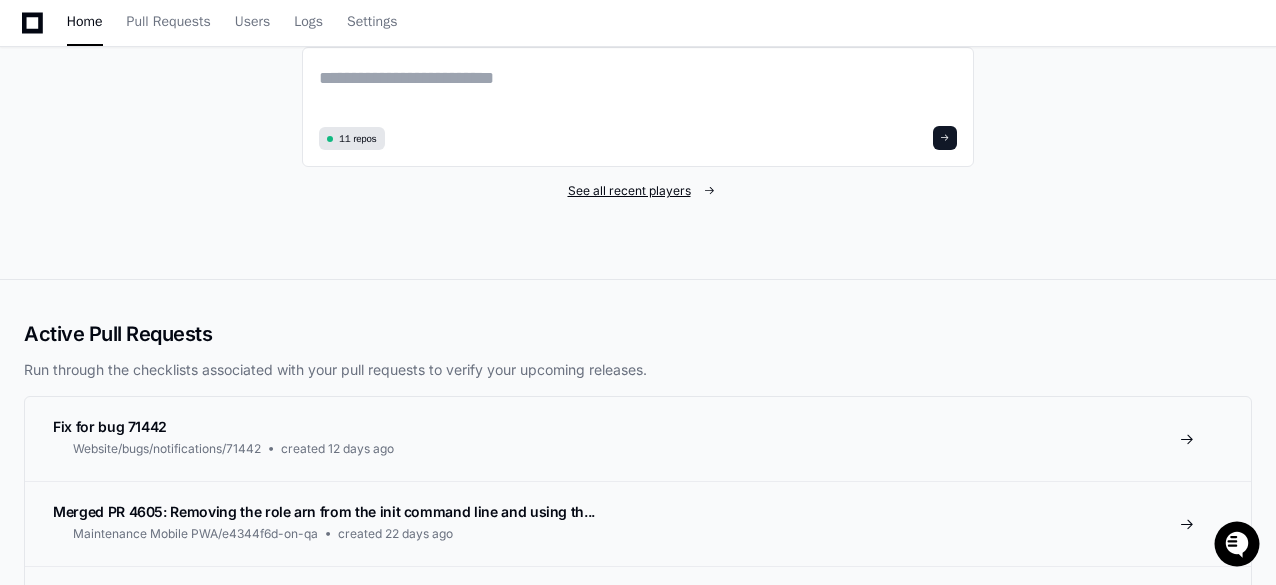 click on "See all recent players" 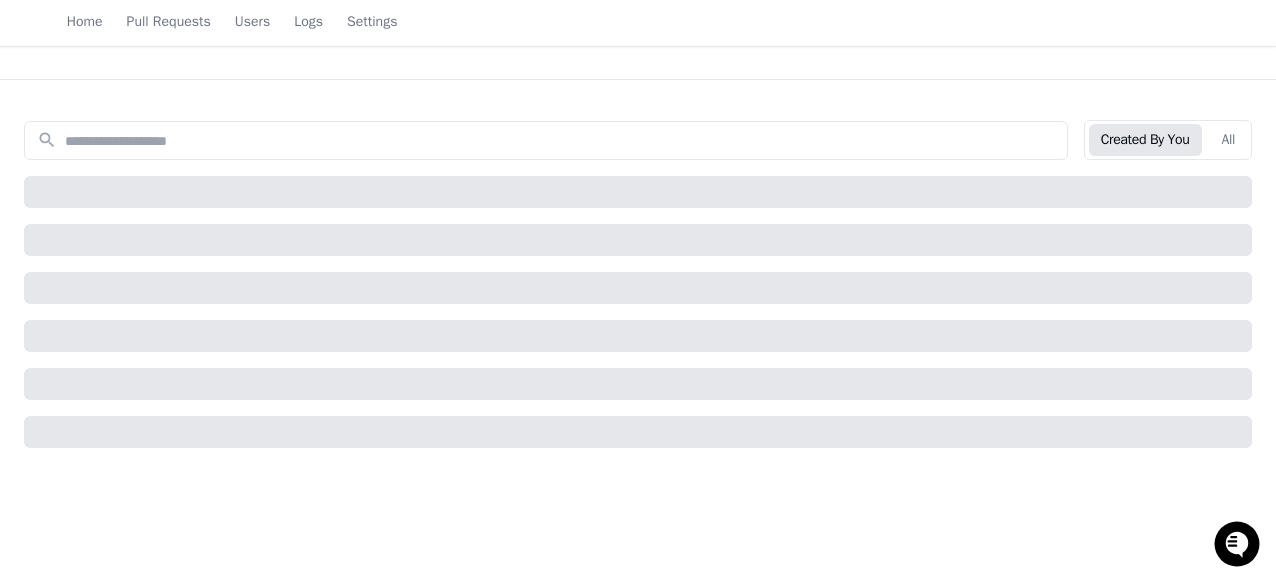 scroll, scrollTop: 0, scrollLeft: 0, axis: both 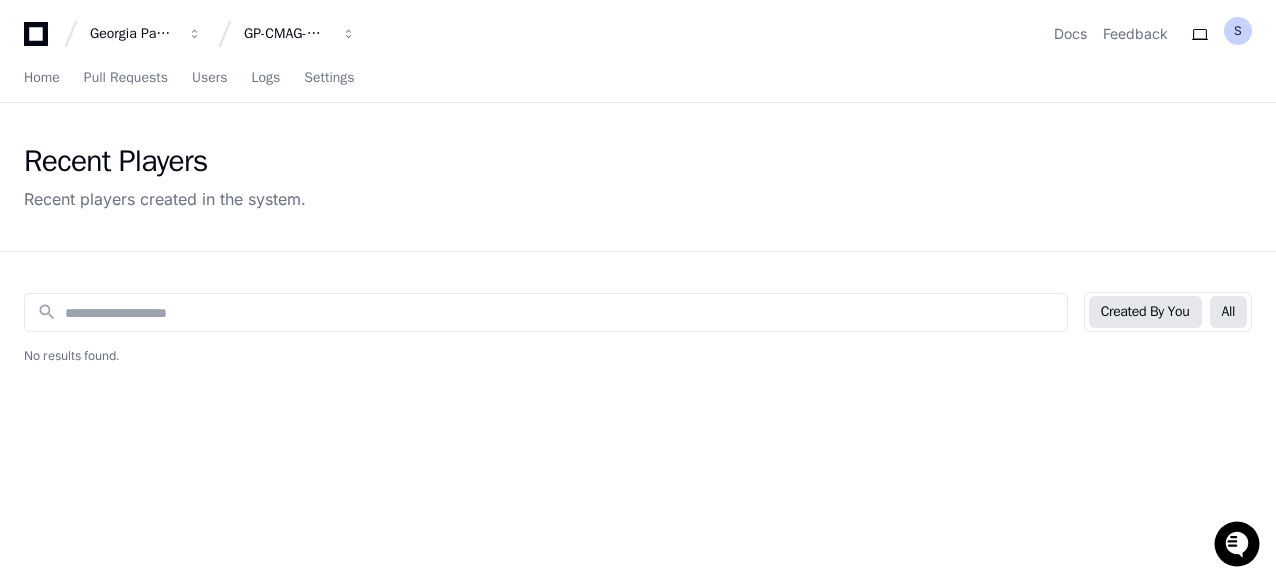 click on "All" 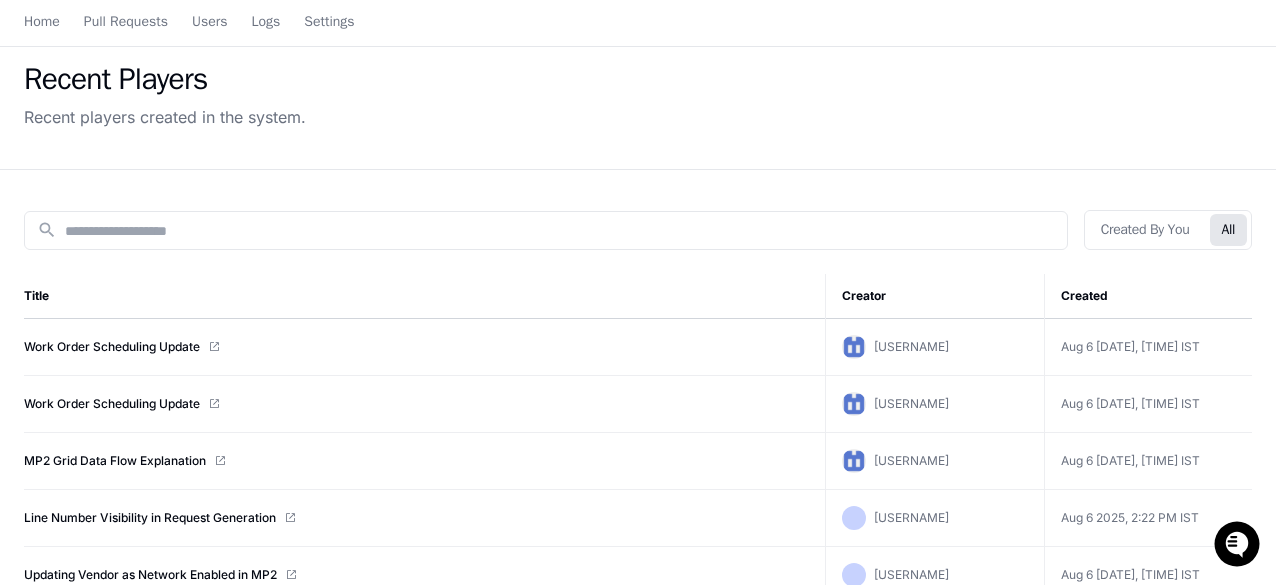 scroll, scrollTop: 0, scrollLeft: 0, axis: both 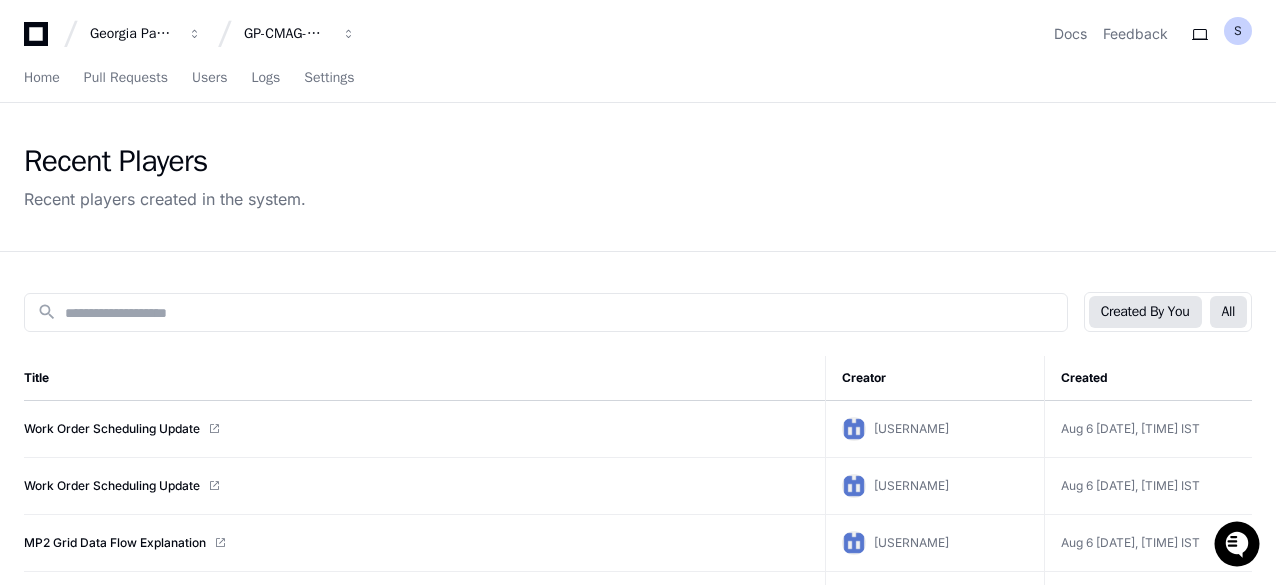 click on "Created By You   All" 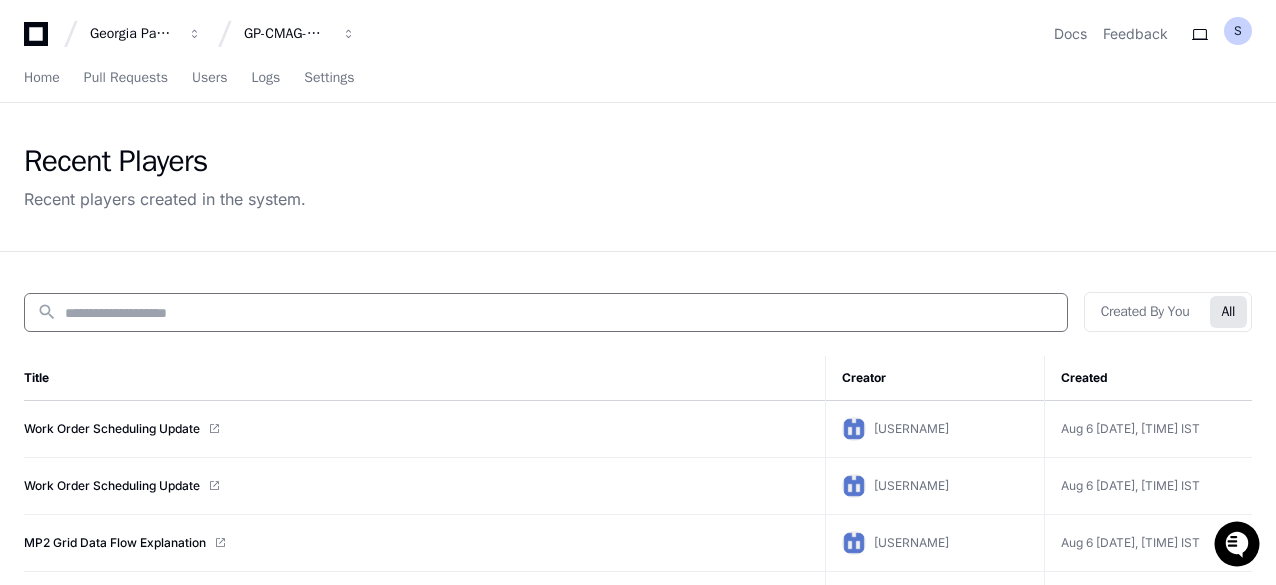 click at bounding box center (560, 313) 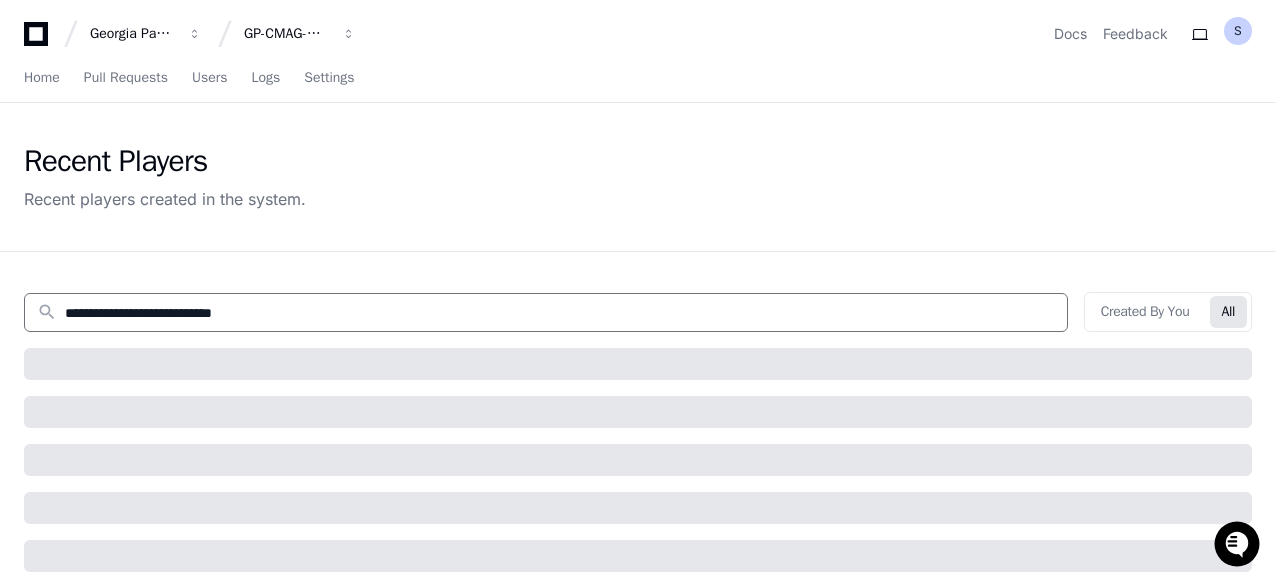 paste on "**********" 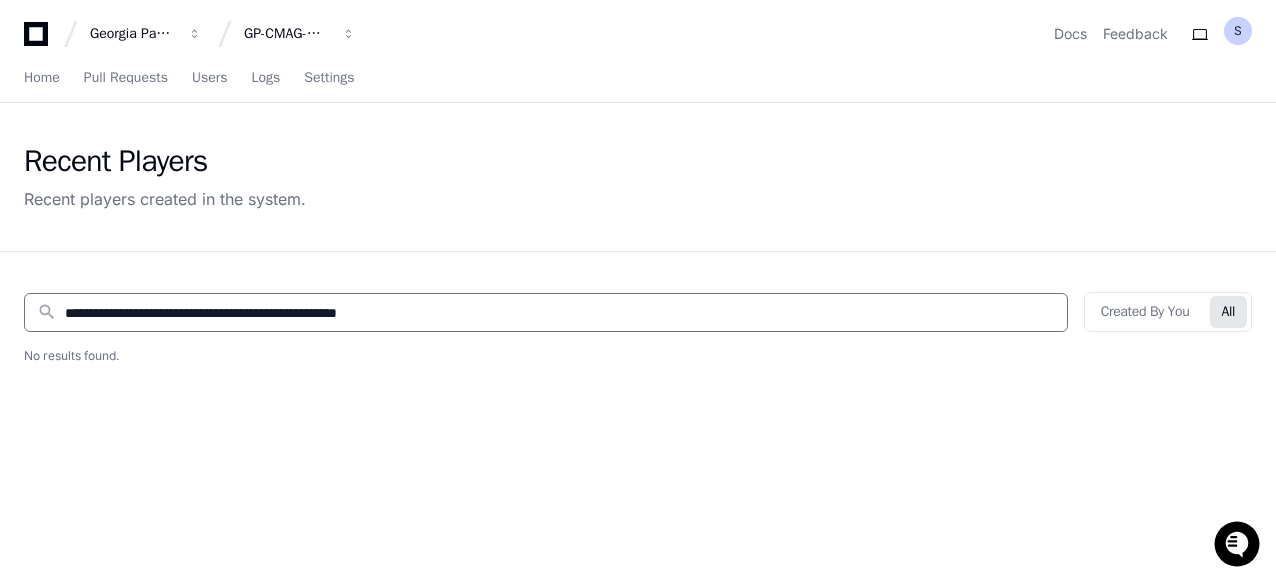 type on "**********" 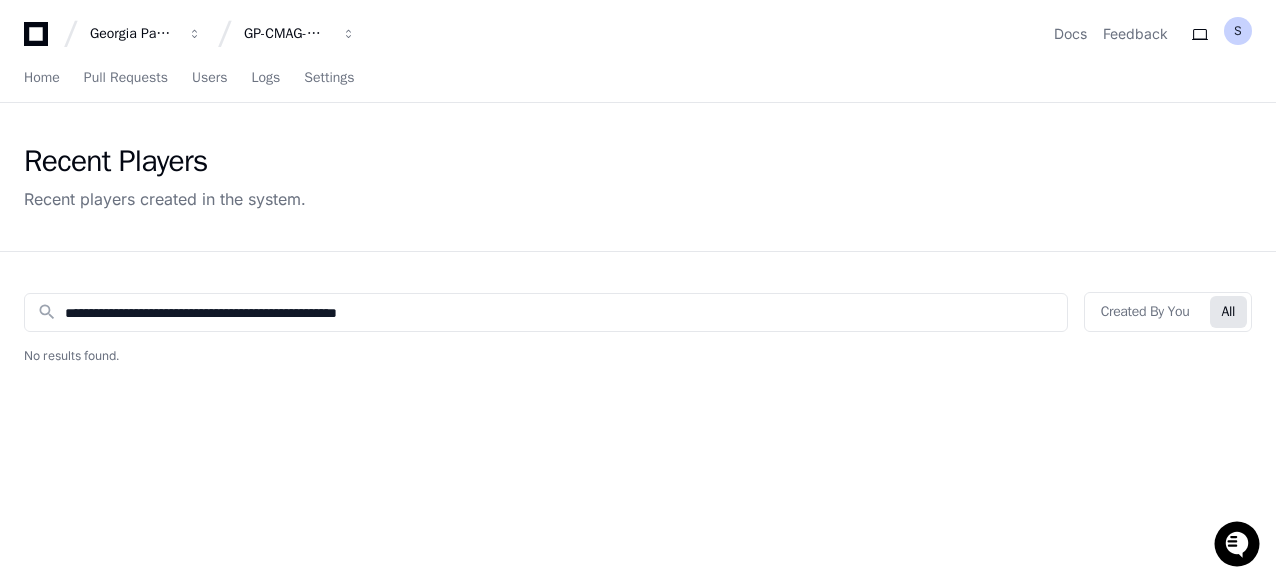 click on "Recent Players Recent players created in the system." 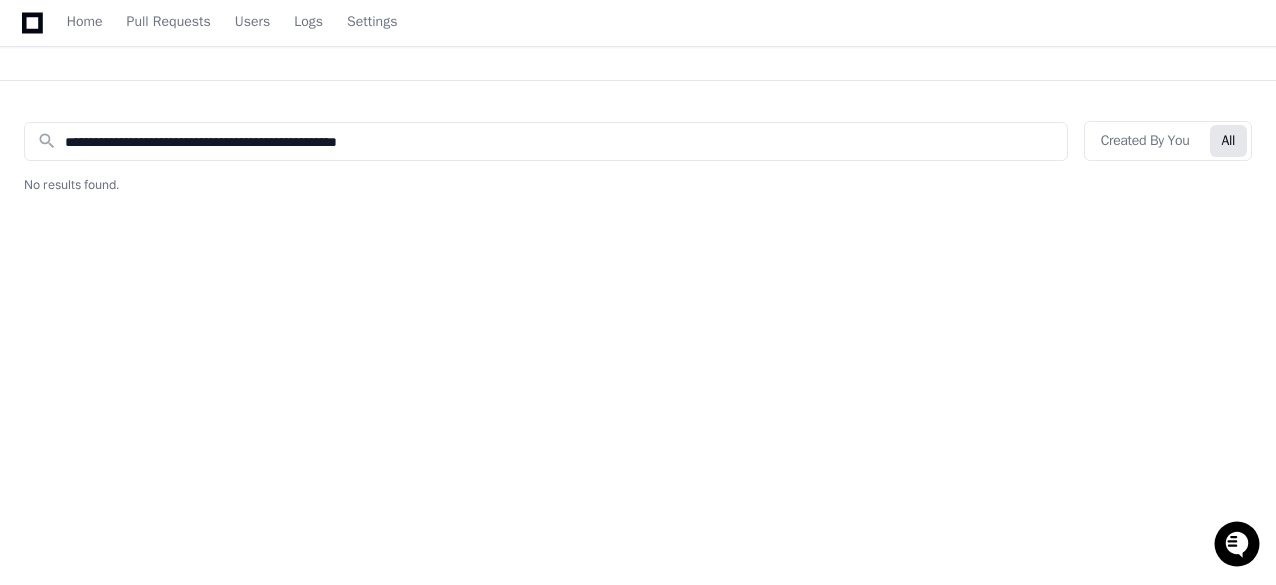 scroll, scrollTop: 131, scrollLeft: 0, axis: vertical 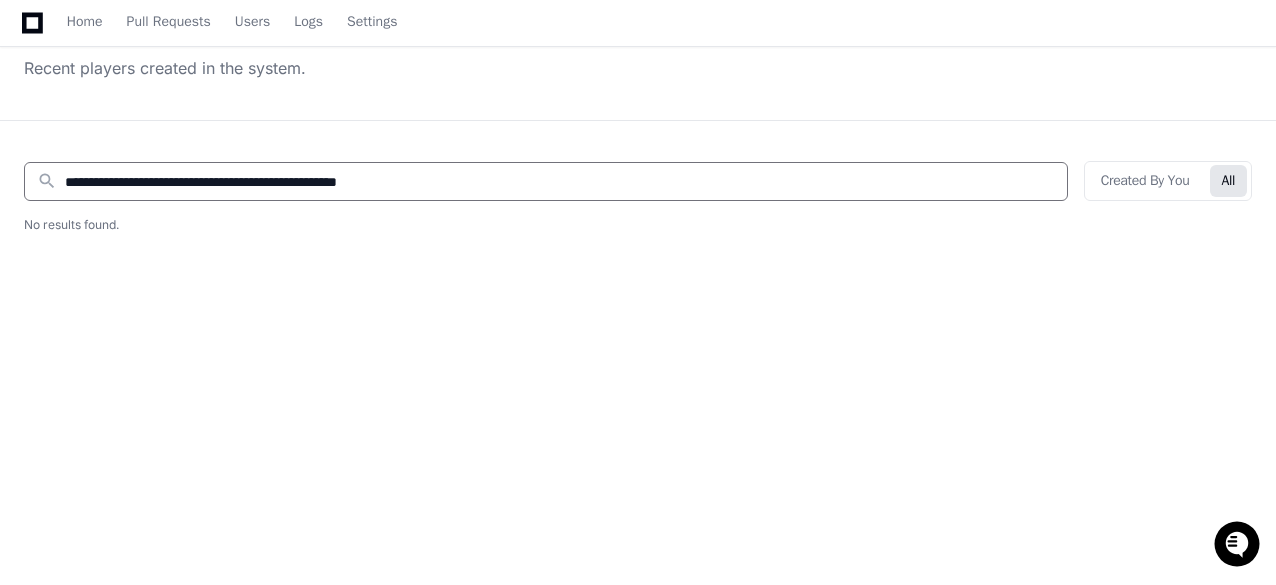 click on "**********" at bounding box center [560, 182] 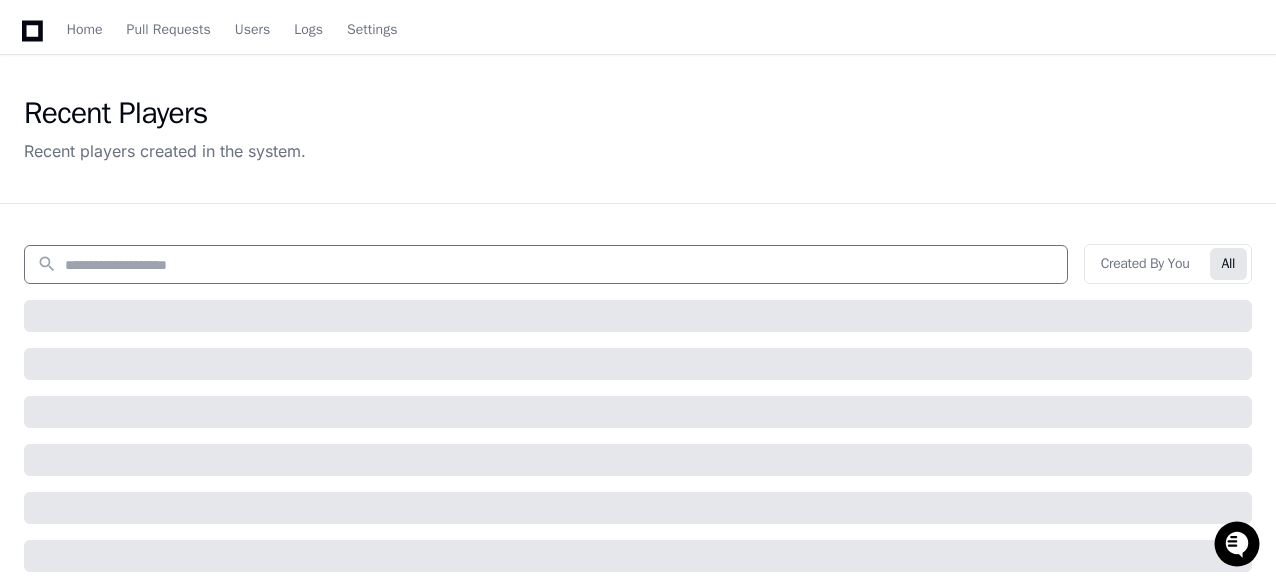 scroll, scrollTop: 0, scrollLeft: 0, axis: both 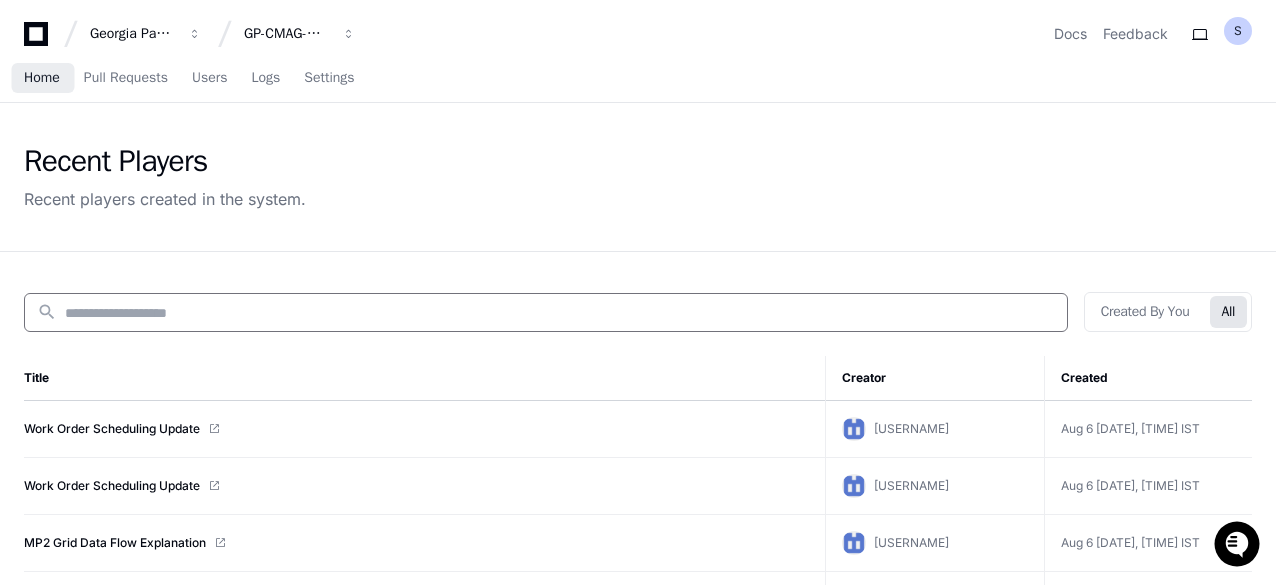 type 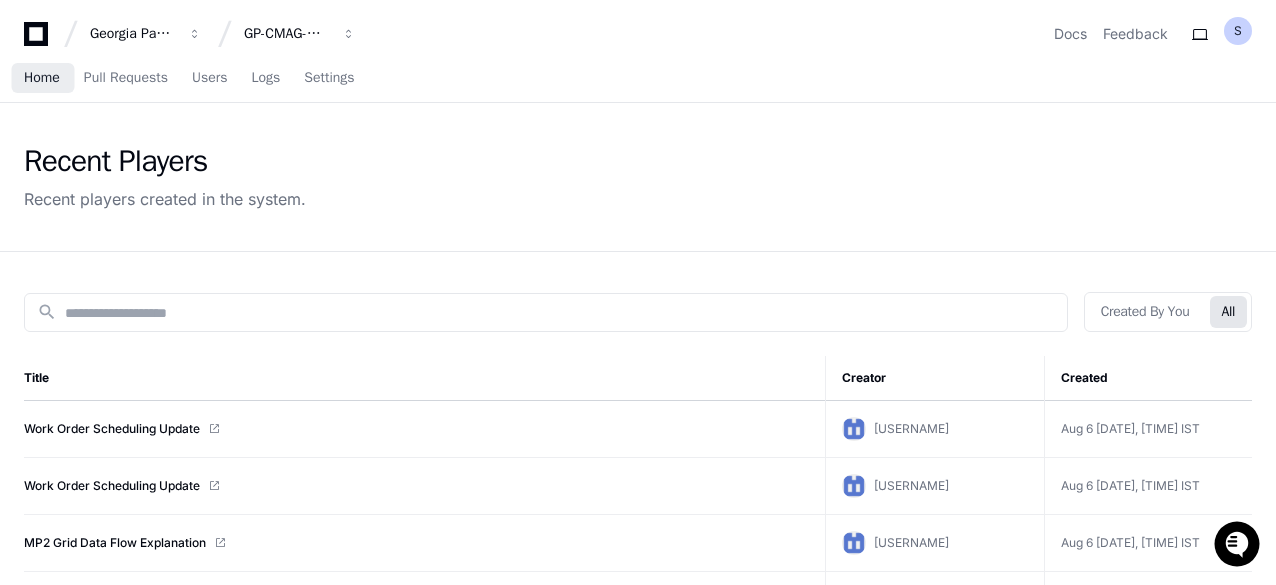 click on "Home" at bounding box center [42, 78] 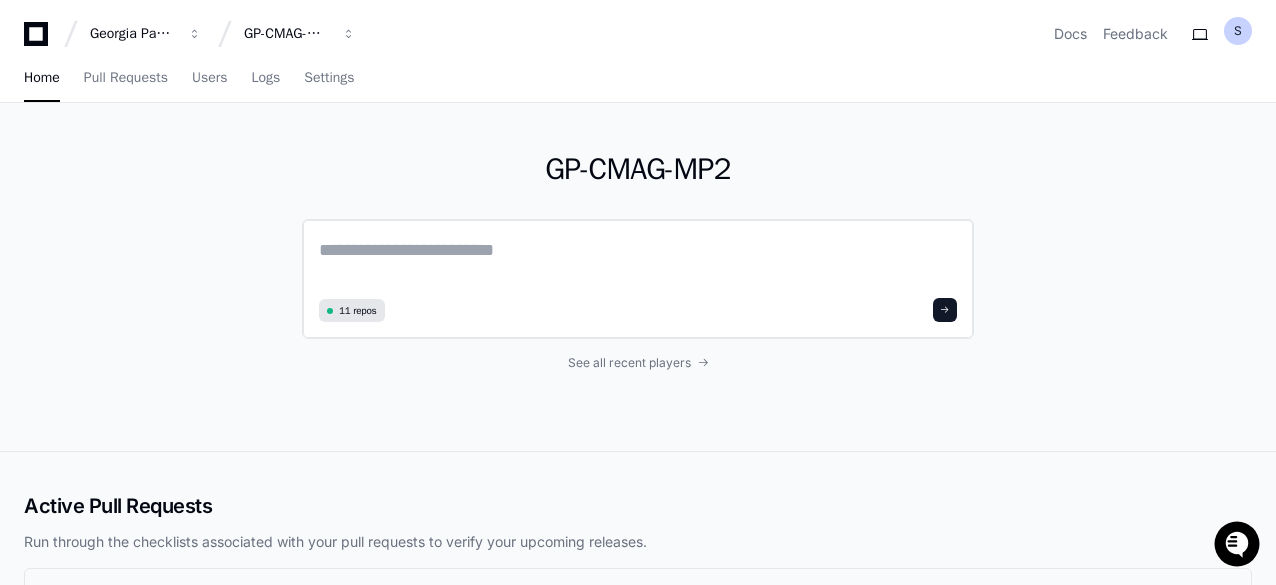 click 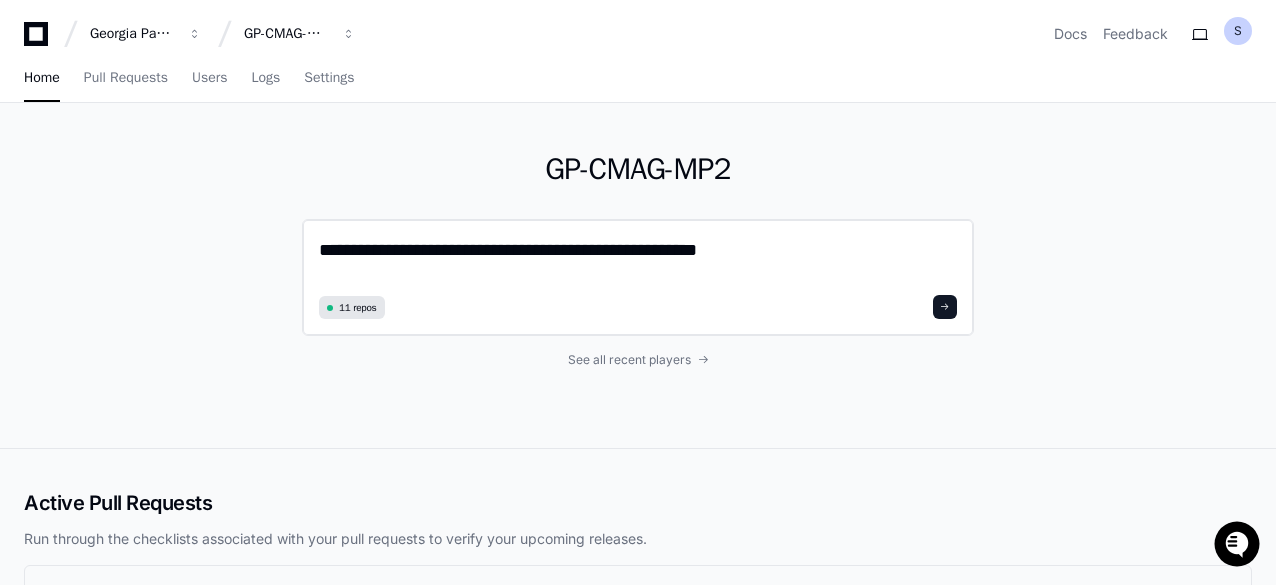 type on "**********" 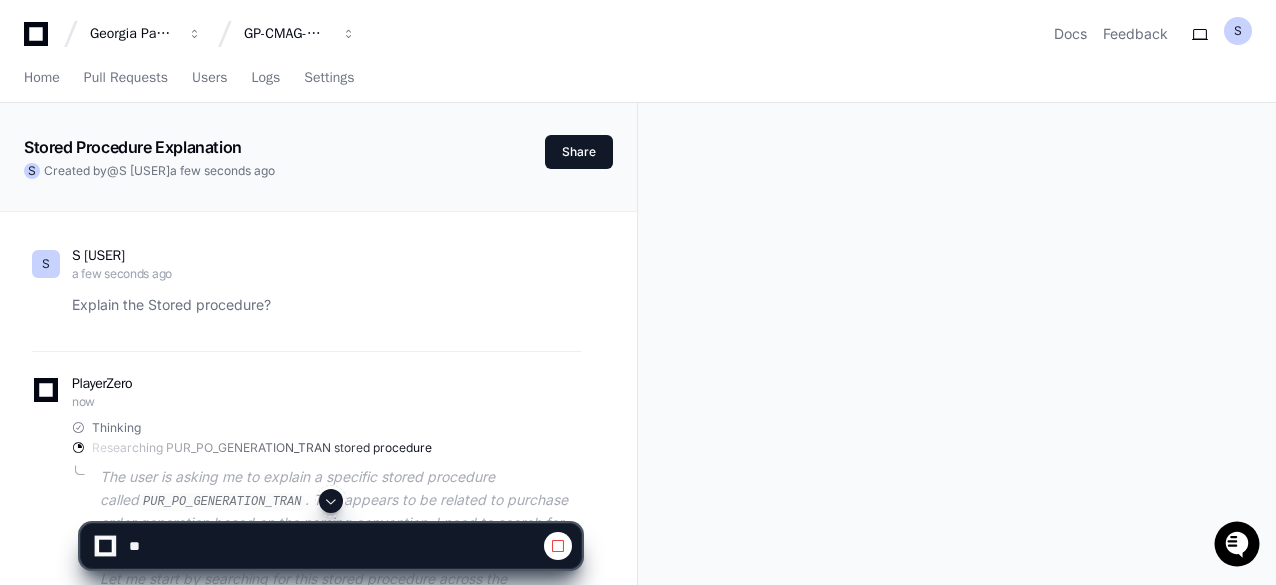 click on "S [USER] a few seconds ago Explain the Stored procedure  ?
PlayerZero now Thinking Researching PUR_PO_GENERATION_TRAN stored procedure The user is asking me to explain a specific stored procedure called  PUR_PO_GENERATION_TRAN . This appears to be related to purchase order generation based on the naming convention. I need to search for this stored procedure in the codebase to understand what it does.
Let me start by searching for this stored procedure across the repositories.
I'll search for the stored procedure  PUR_PO_GENERATION_TRAN  to understand its functionality and purpose." 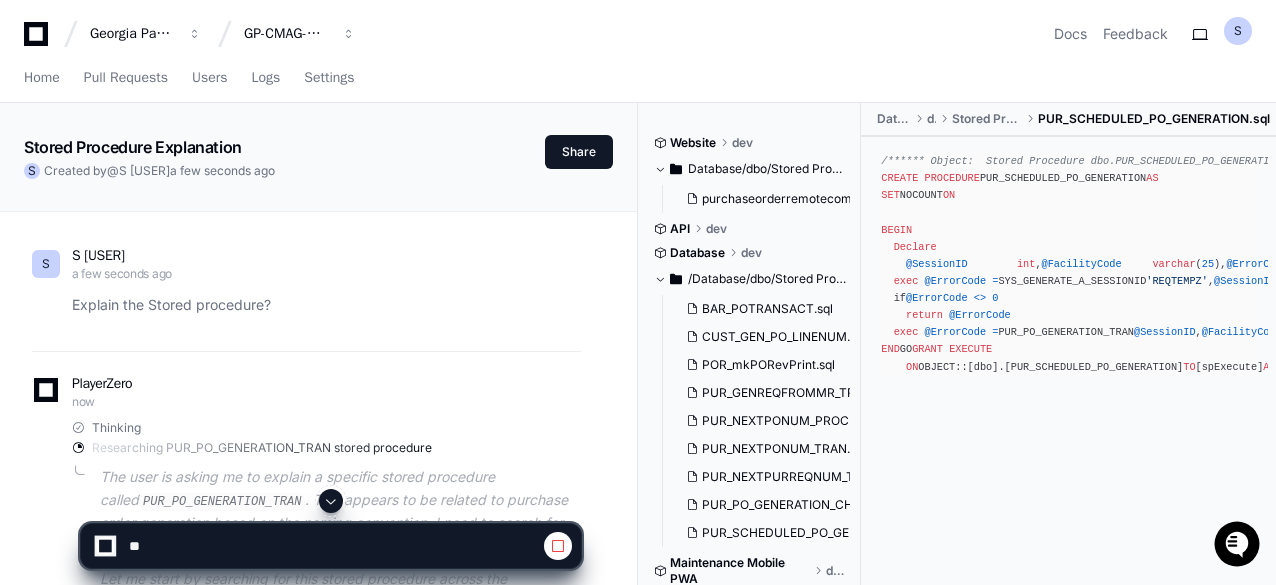 click 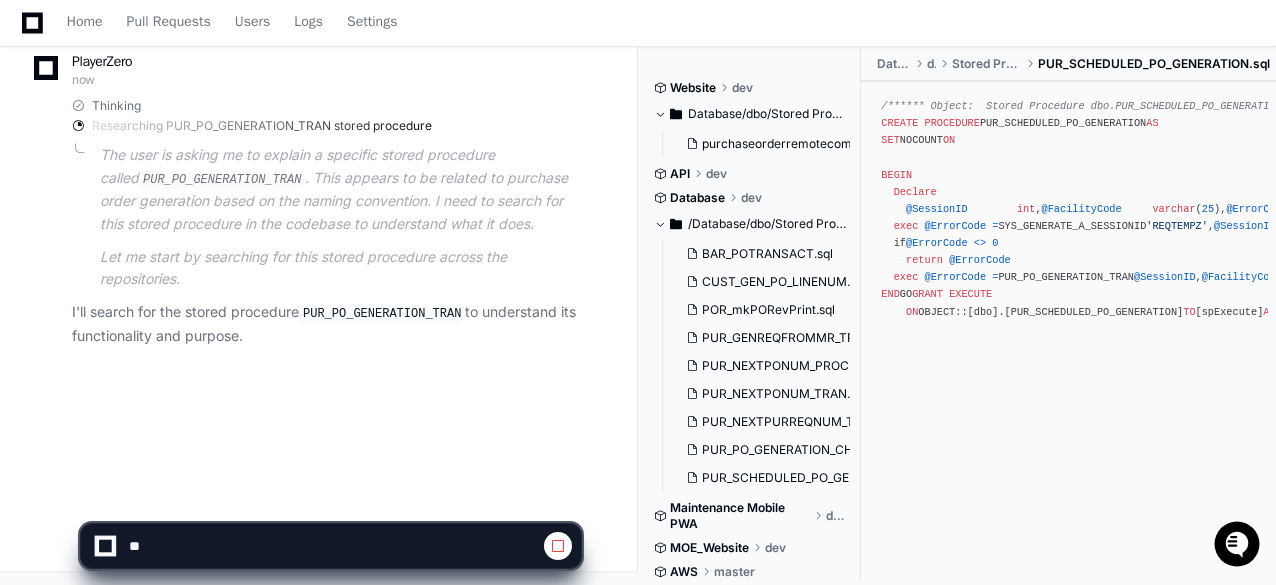 scroll, scrollTop: 324, scrollLeft: 0, axis: vertical 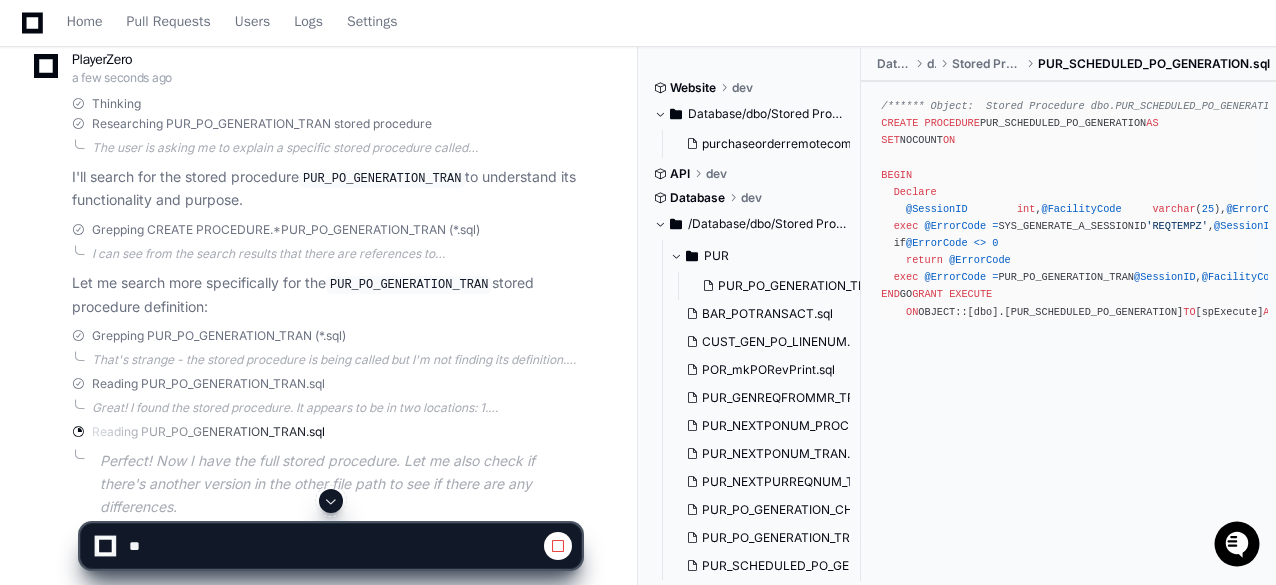 click 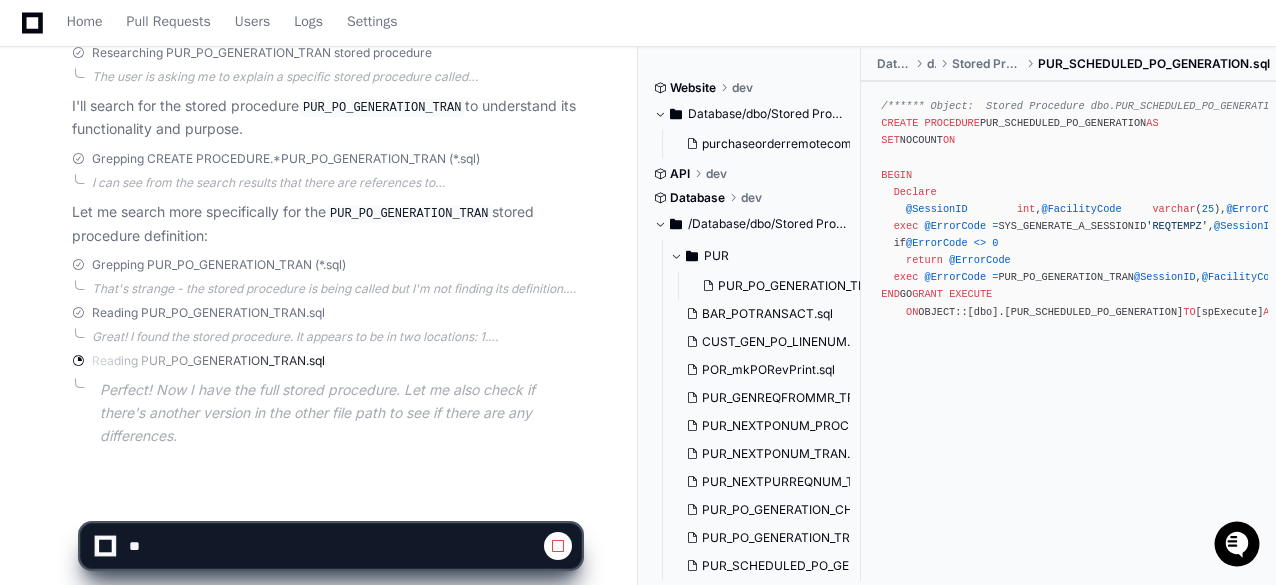 scroll, scrollTop: 413, scrollLeft: 0, axis: vertical 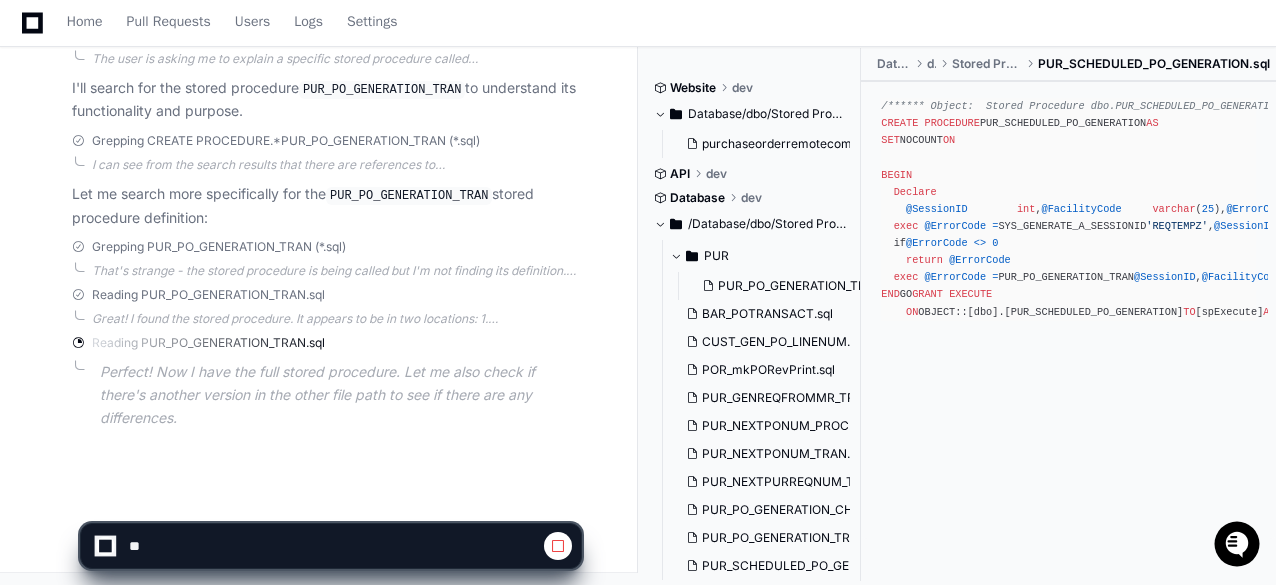click 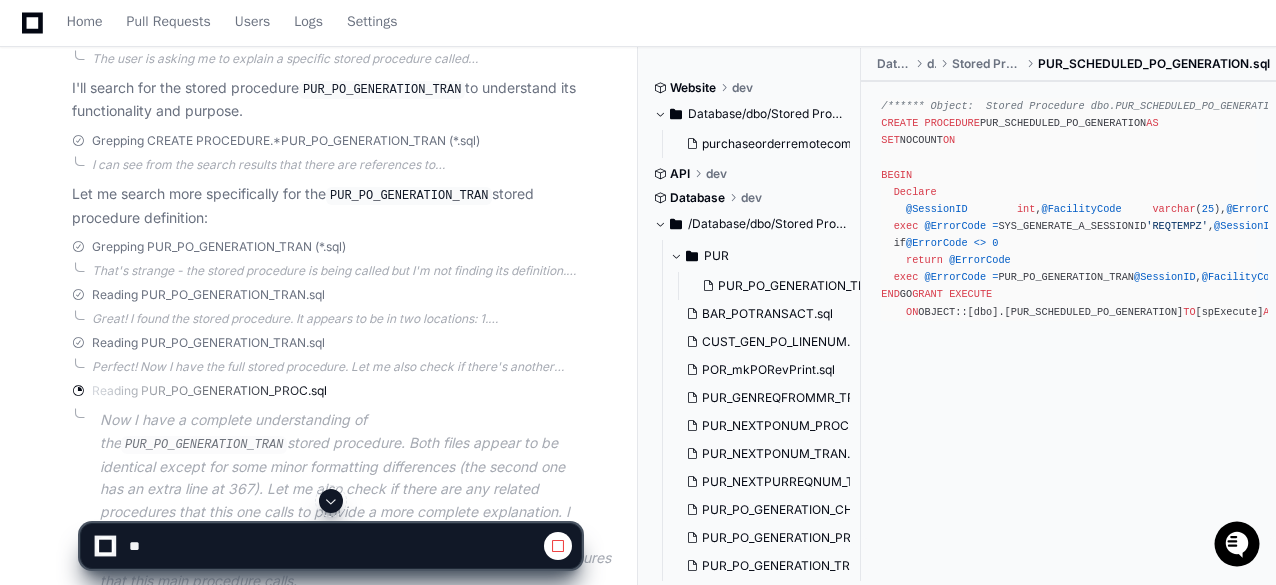 click 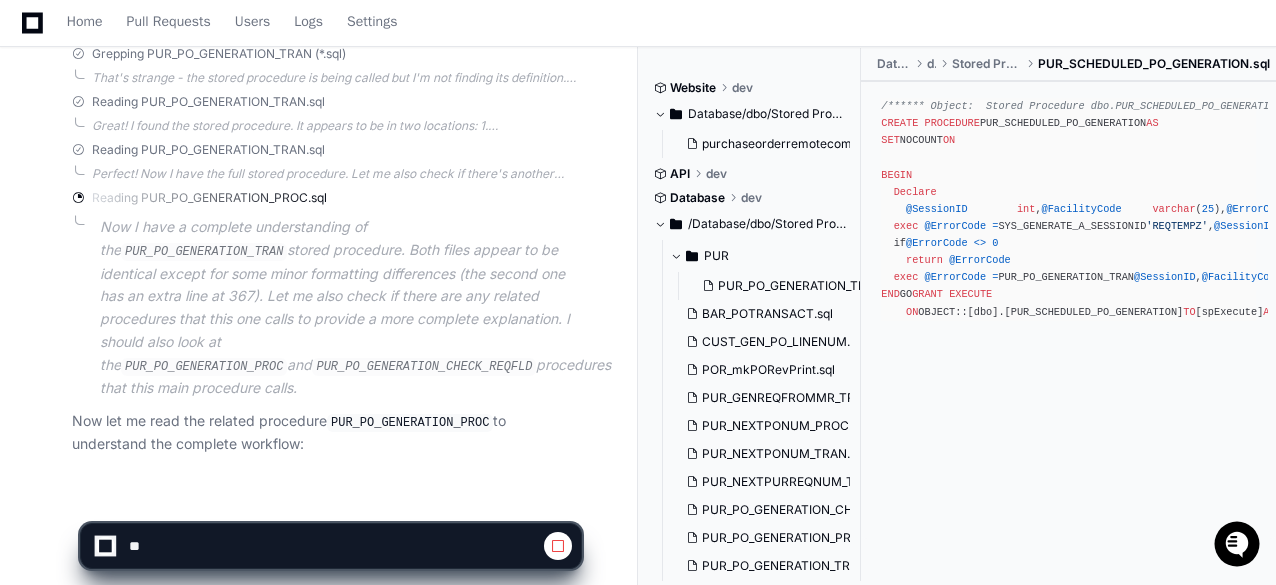 scroll, scrollTop: 608, scrollLeft: 0, axis: vertical 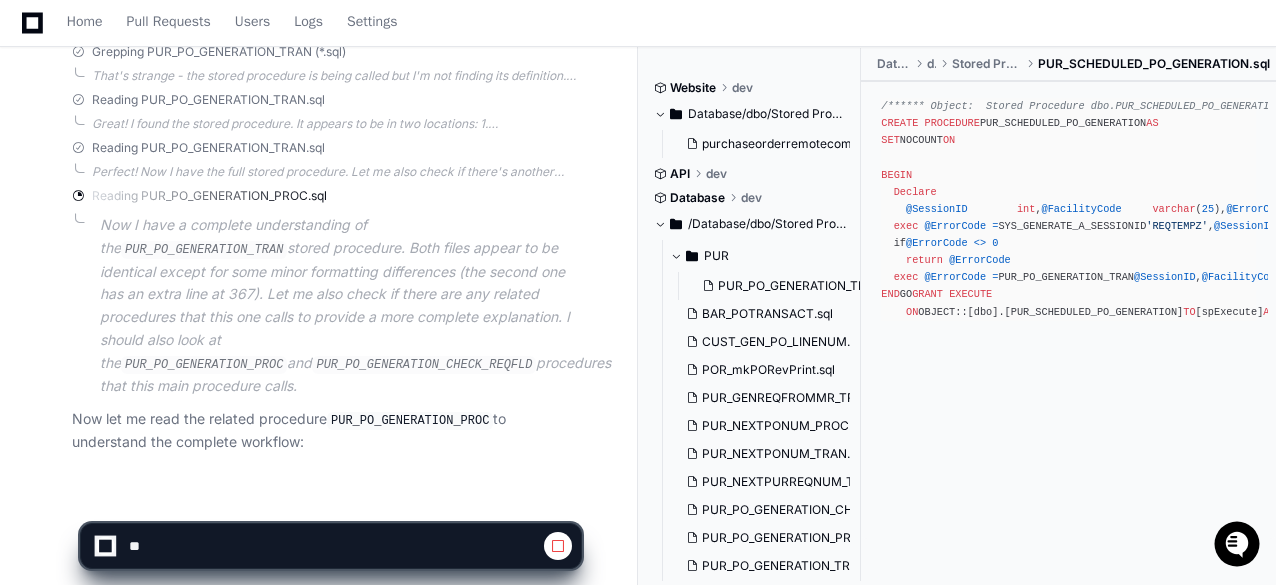 click on "PUR_PO_GENERATION_TRAN" 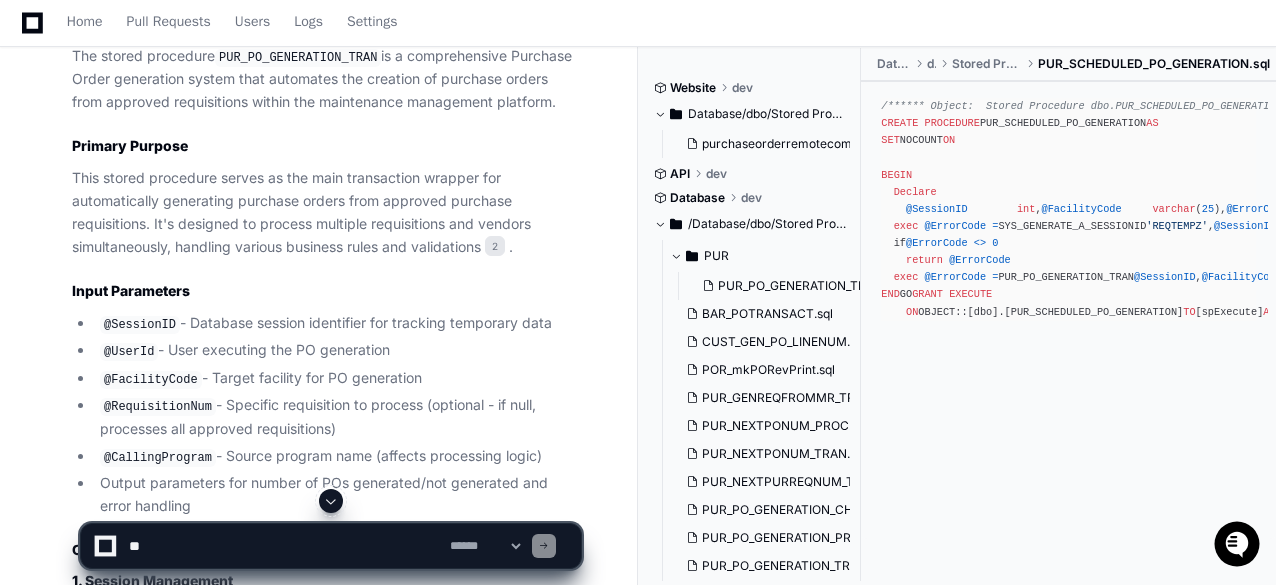scroll, scrollTop: 920, scrollLeft: 0, axis: vertical 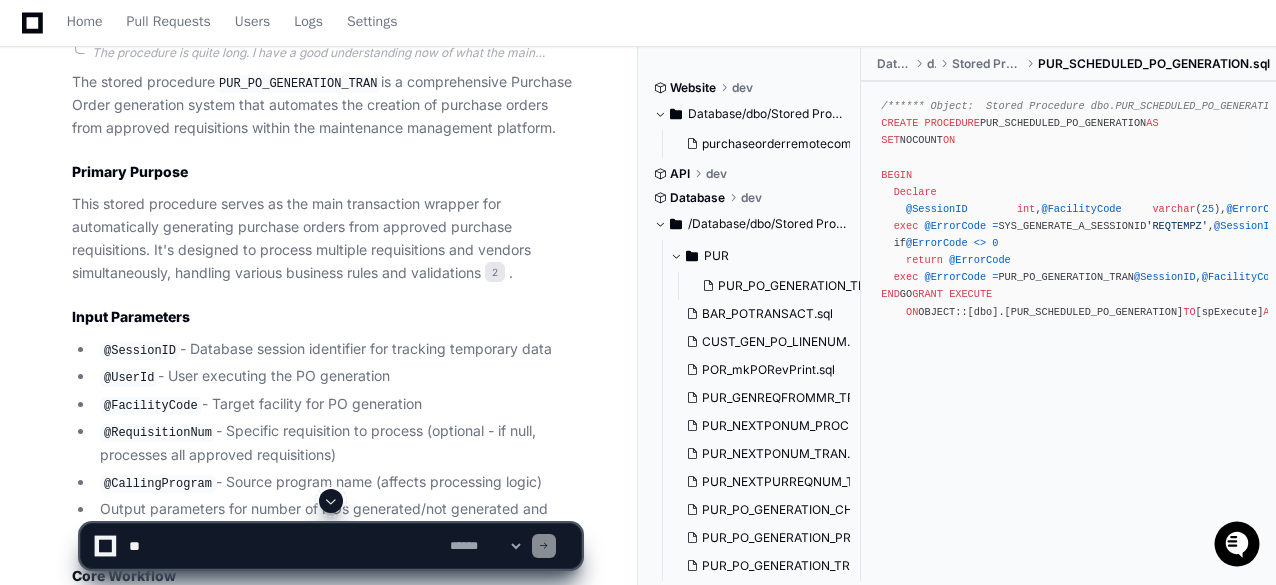 click on "S [USER] a minute ago Explain the Stored procedure  ?
PlayerZero a minute ago Thinking Researching PUR_PO_GENERATION_TRAN stored procedure  The user is asking me to explain a specific stored procedure called `PUR_PO_GENERATION_TRAN`. This appears to be related to purchase order generation based on the naming convention. I need to search for this stored procedure in the codebase to understand what it does.
Let me start by searching for this stored procedure across the repositories.  I'll search for the stored procedure  PUR_PO_GENERATION_TRAN  to understand its functionality and purpose.
Grepping CREATE PROCEDURE.*PUR_PO_GENERATION_TRAN (*.sql) Let me search more specifically for the  PUR_PO_GENERATION_TRAN  stored procedure definition:
Grepping PUR_PO_GENERATION_TRAN (*.sql) Reading PUR_PO_GENERATION_TRAN.sql Reading PUR_PO_GENERATION_TRAN.sql Reading PUR_PO_GENERATION_PROC.sql Now let me read the related procedure  PUR_PO_GENERATION_PROC
2 1 3
2 ." 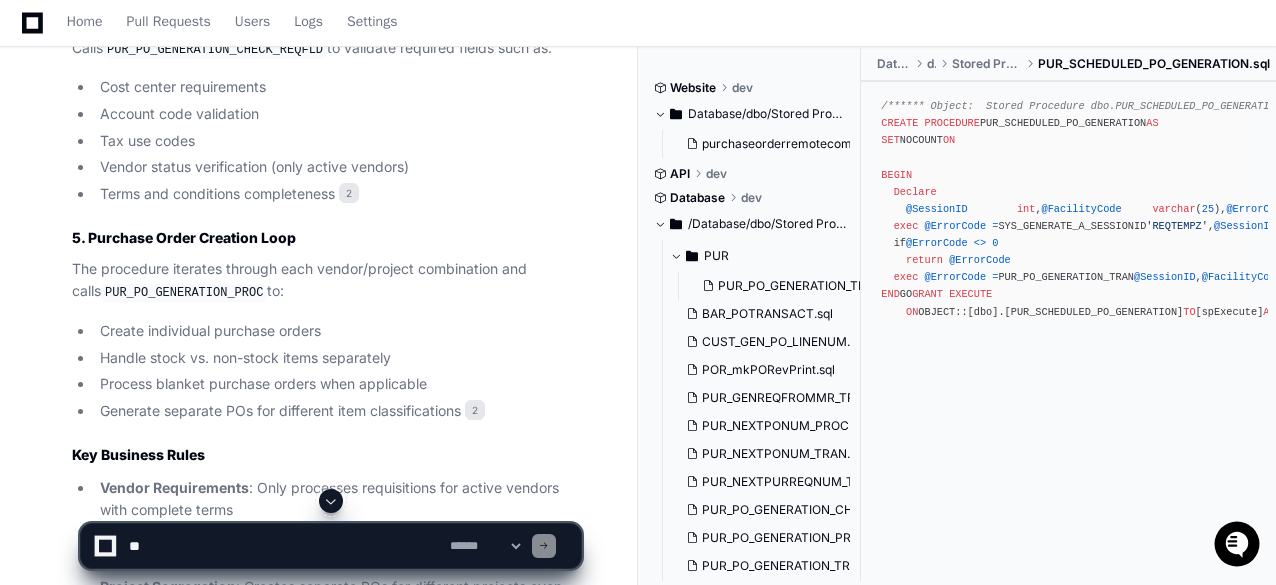 scroll, scrollTop: 2080, scrollLeft: 0, axis: vertical 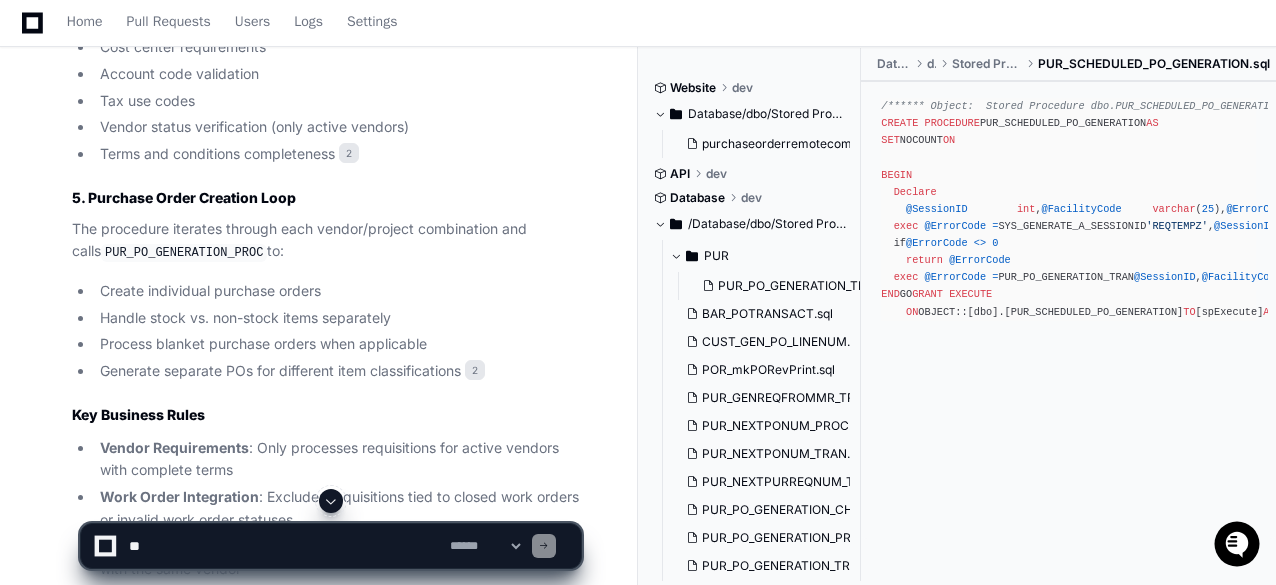click on "PUR_PO_GENERATION_PROC" 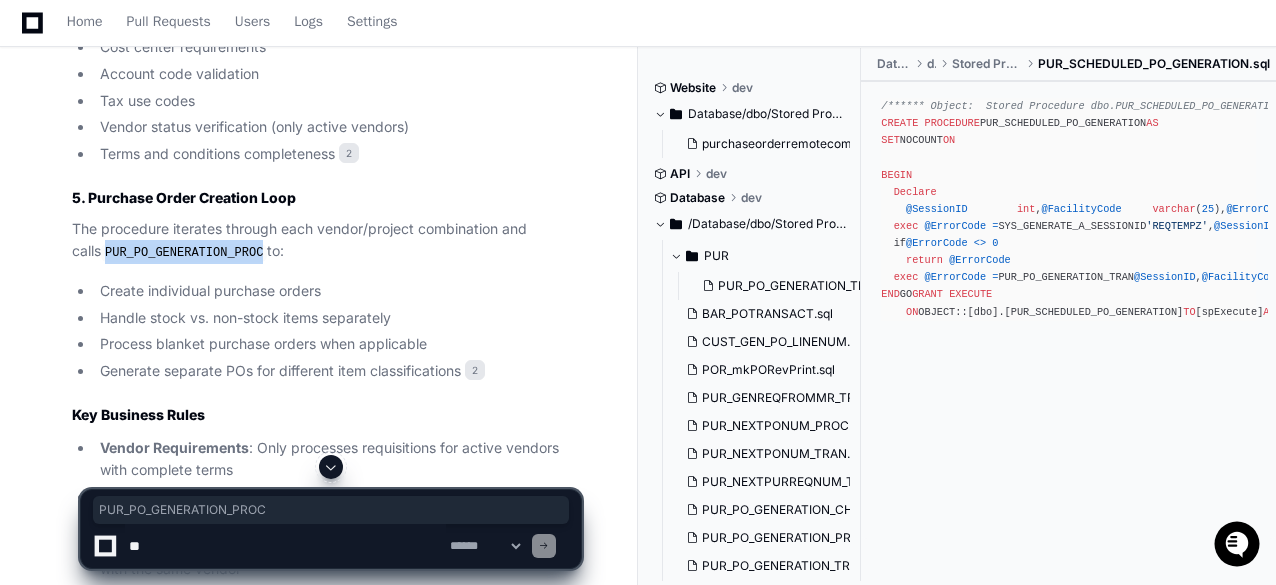 click on "PUR_PO_GENERATION_PROC" 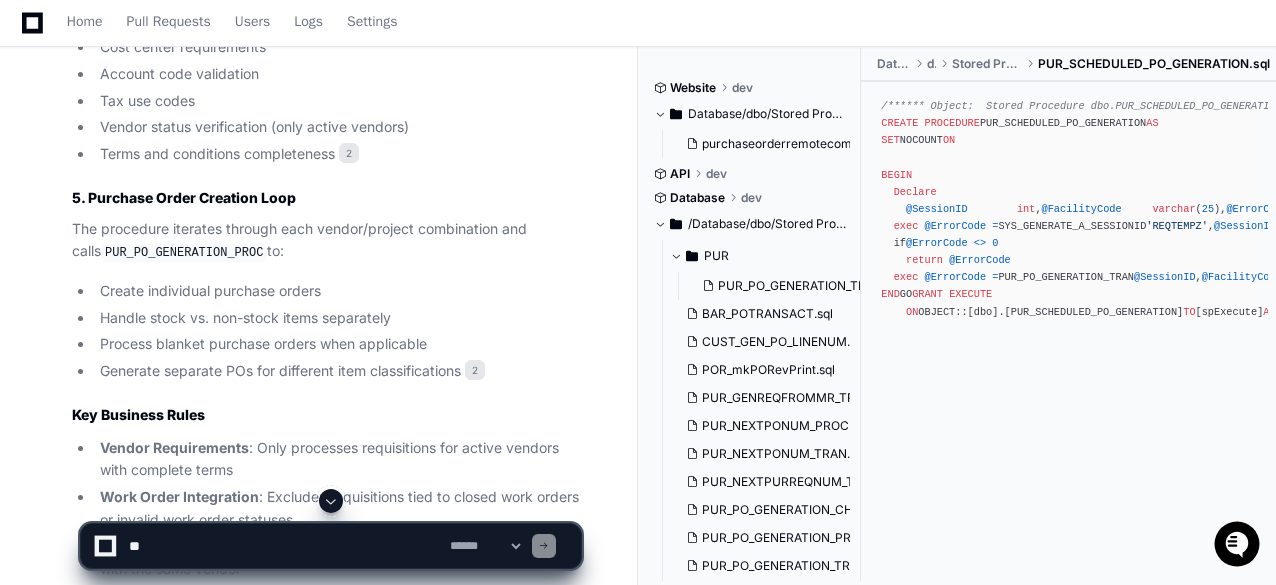 click on "The procedure iterates through each vendor/project combination and calls  PUR_PO_GENERATION_PROC  to:" 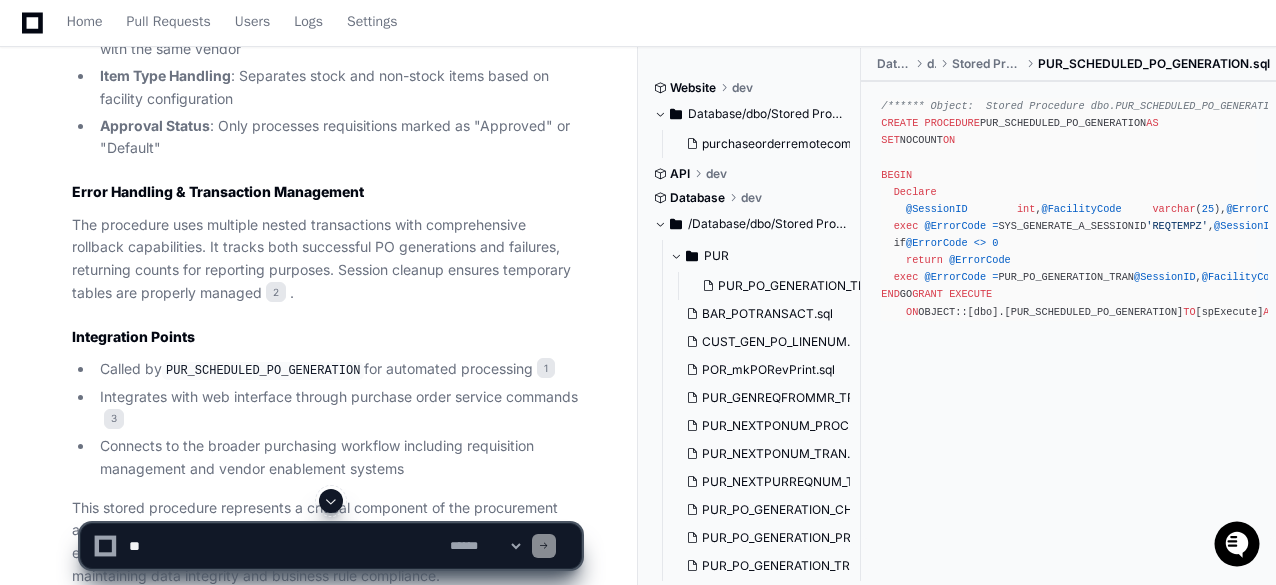 scroll, scrollTop: 2750, scrollLeft: 0, axis: vertical 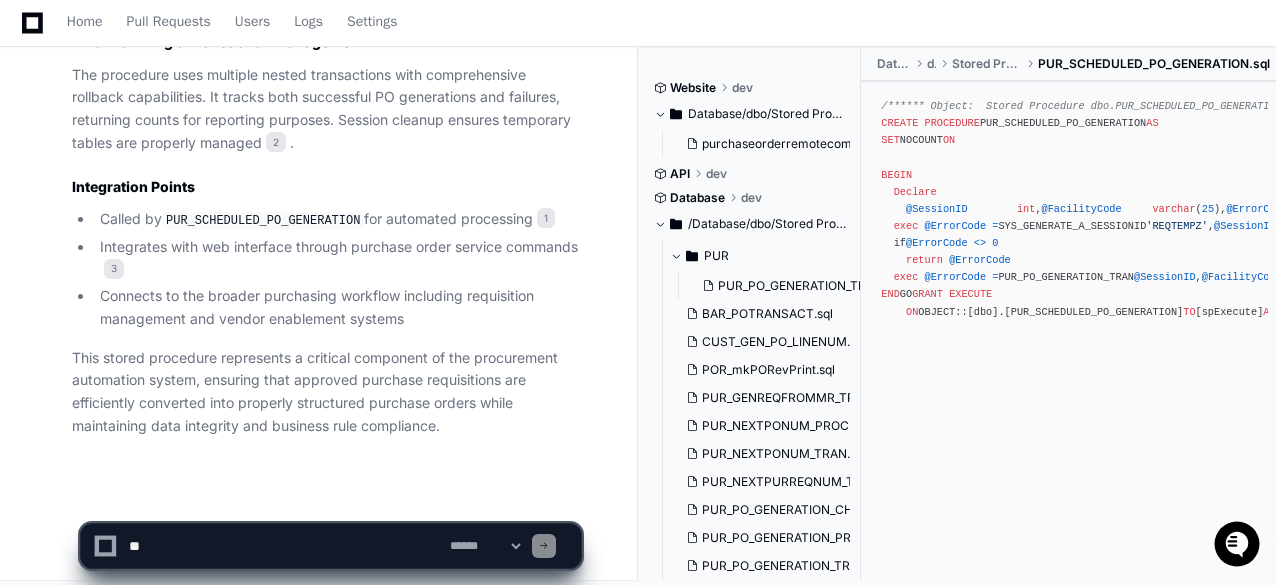 click on "PlayerZero a minute ago Thinking Researching PUR_PO_GENERATION_TRAN stored procedure  The user is asking me to explain a specific stored procedure called `PUR_PO_GENERATION_TRAN`. This appears to be related to purchase order generation based on the naming convention. I need to search for this stored procedure in the codebase to understand what it does.
Let me start by searching for this stored procedure across the repositories.  I'll search for the stored procedure  PUR_PO_GENERATION_TRAN  to understand its functionality and purpose.
Grepping CREATE PROCEDURE.*PUR_PO_GENERATION_TRAN (*.sql) Let me search more specifically for the  PUR_PO_GENERATION_TRAN  stored procedure definition:
Grepping PUR_PO_GENERATION_TRAN (*.sql)  That's strange - the stored procedure is being called but I'm not finding its definition. Let me try a broader search without the CREATE PROCEDURE part, just looking for the procedure name:  Reading PUR_PO_GENERATION_TRAN.sql
2 1 3
2 ." 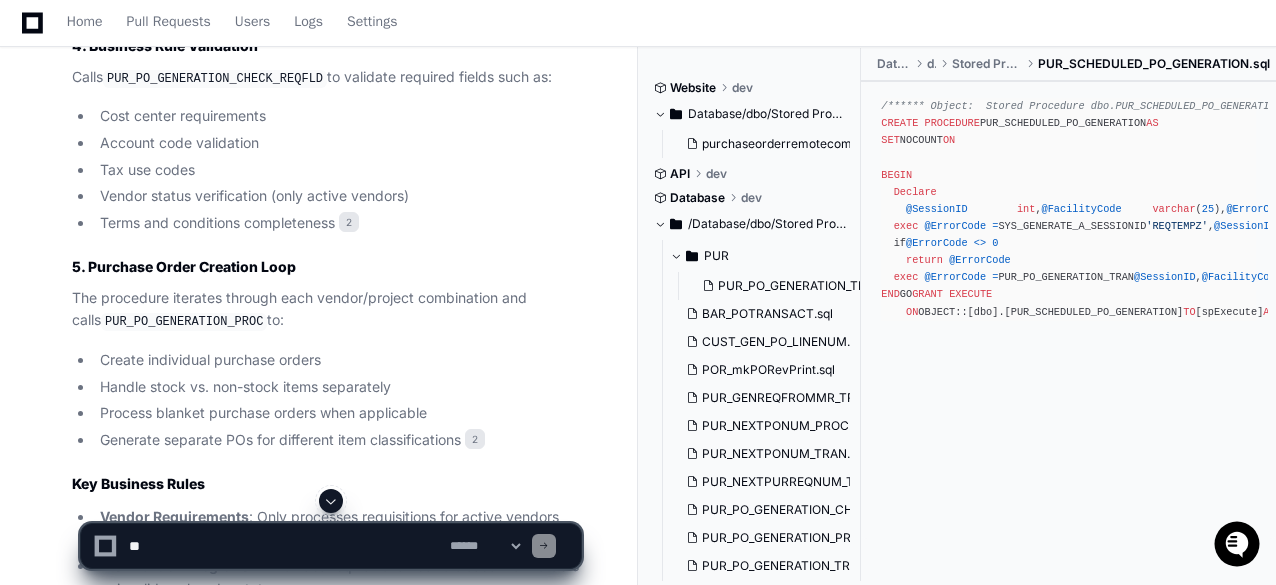 scroll, scrollTop: 1990, scrollLeft: 0, axis: vertical 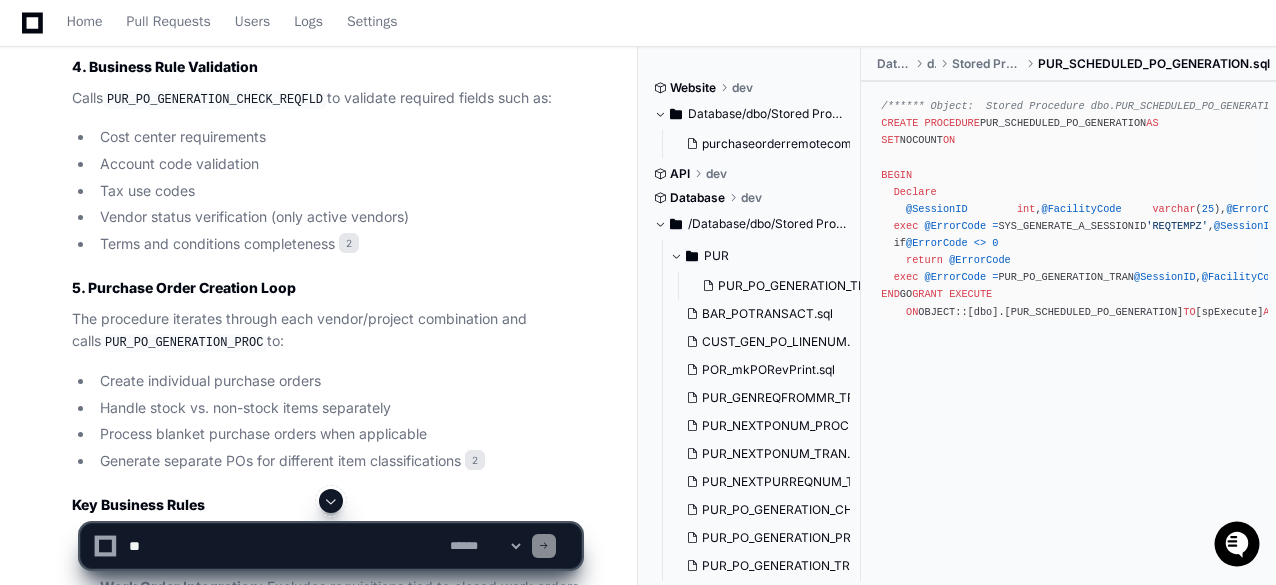 click on "PUR_PO_GENERATION_PROC" 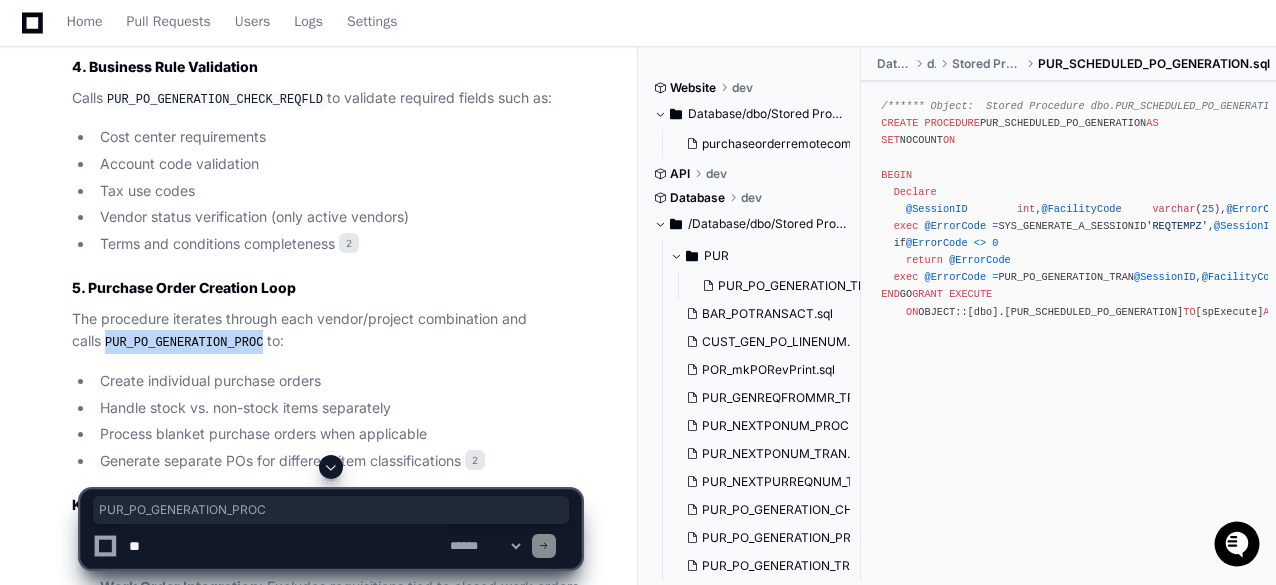 click on "PUR_PO_GENERATION_PROC" 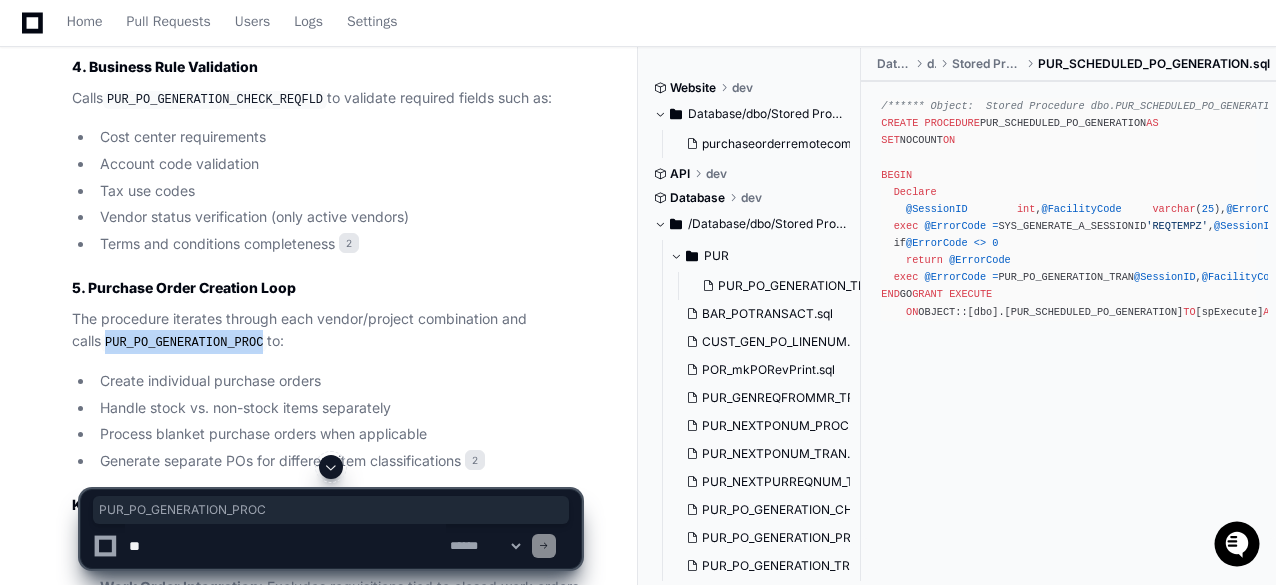 copy on "PUR_PO_GENERATION_PROC" 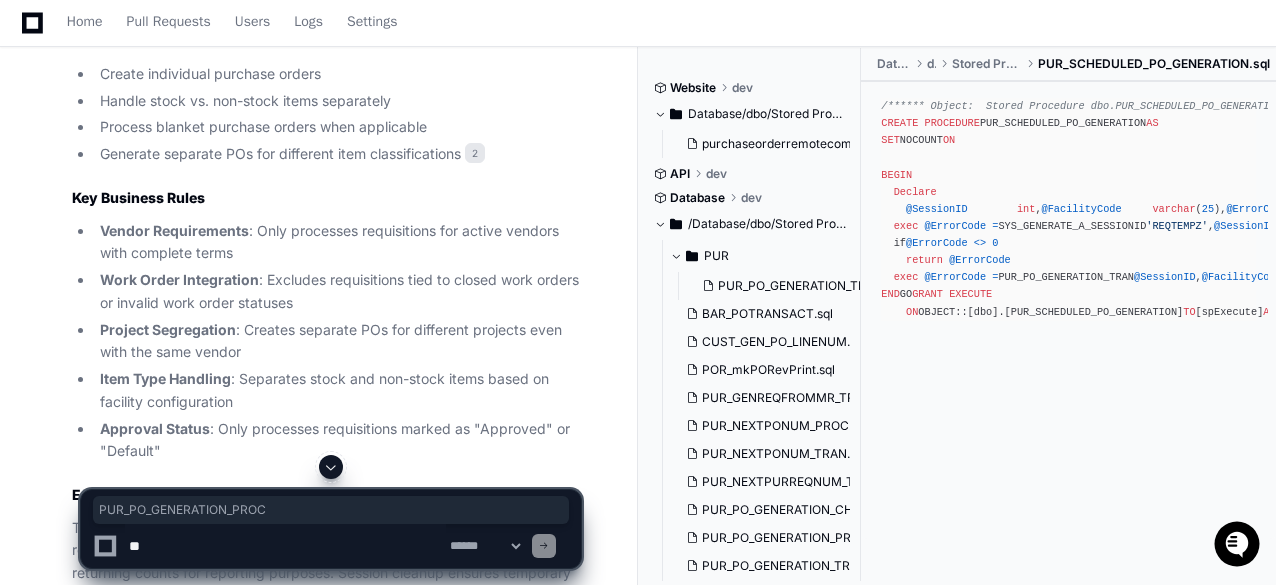 click 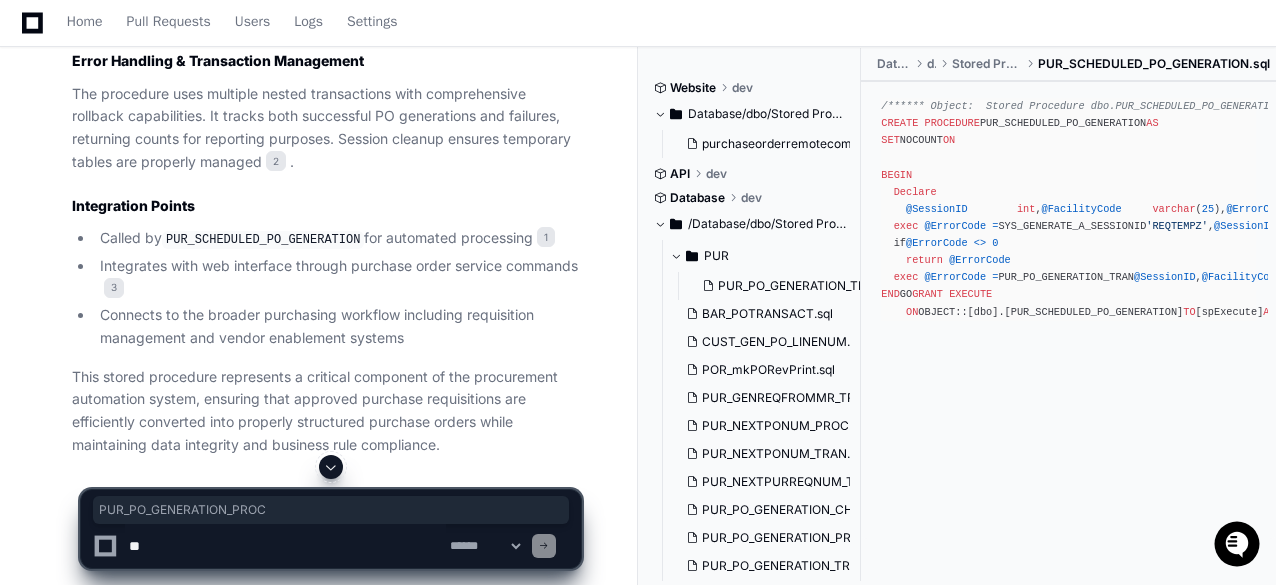 click on "**********" 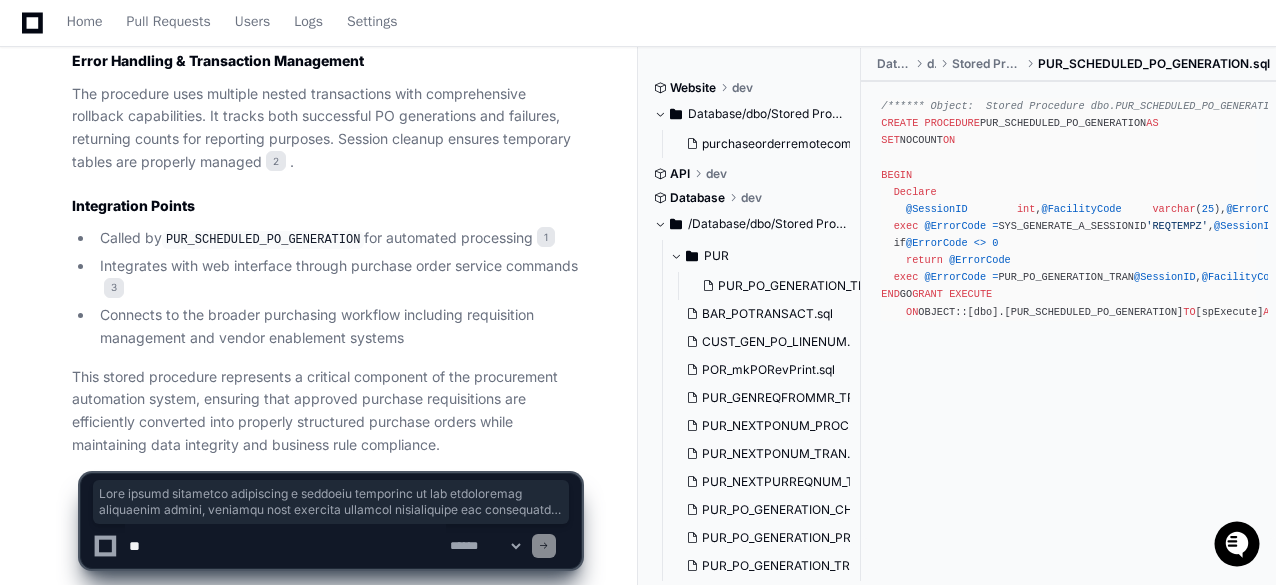 scroll, scrollTop: 2750, scrollLeft: 0, axis: vertical 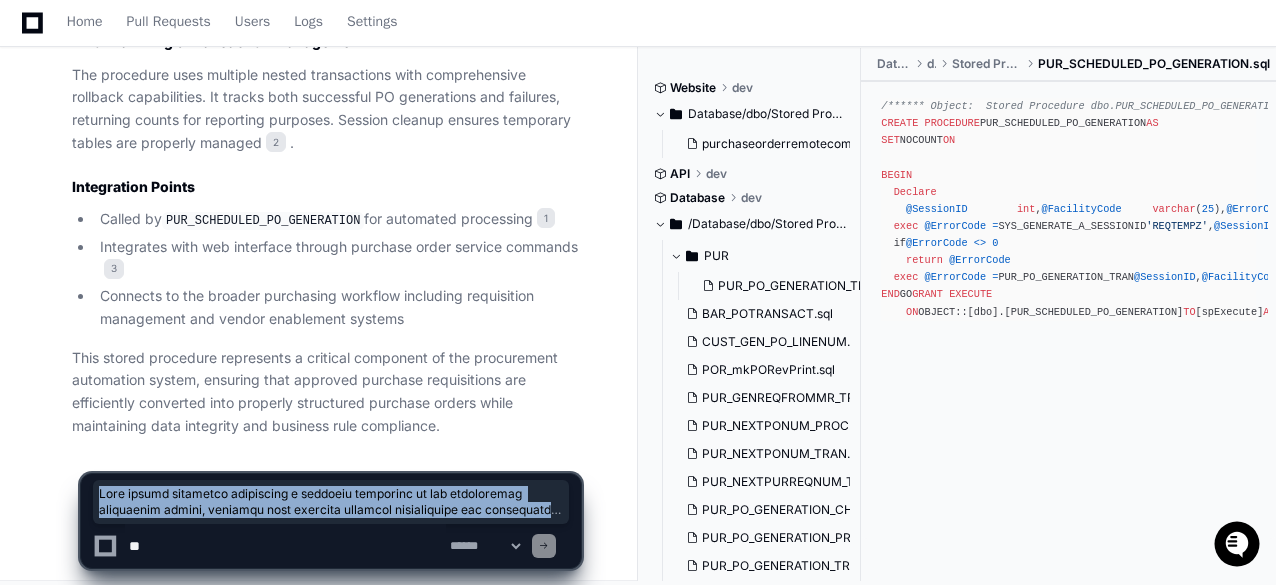 click on "**********" 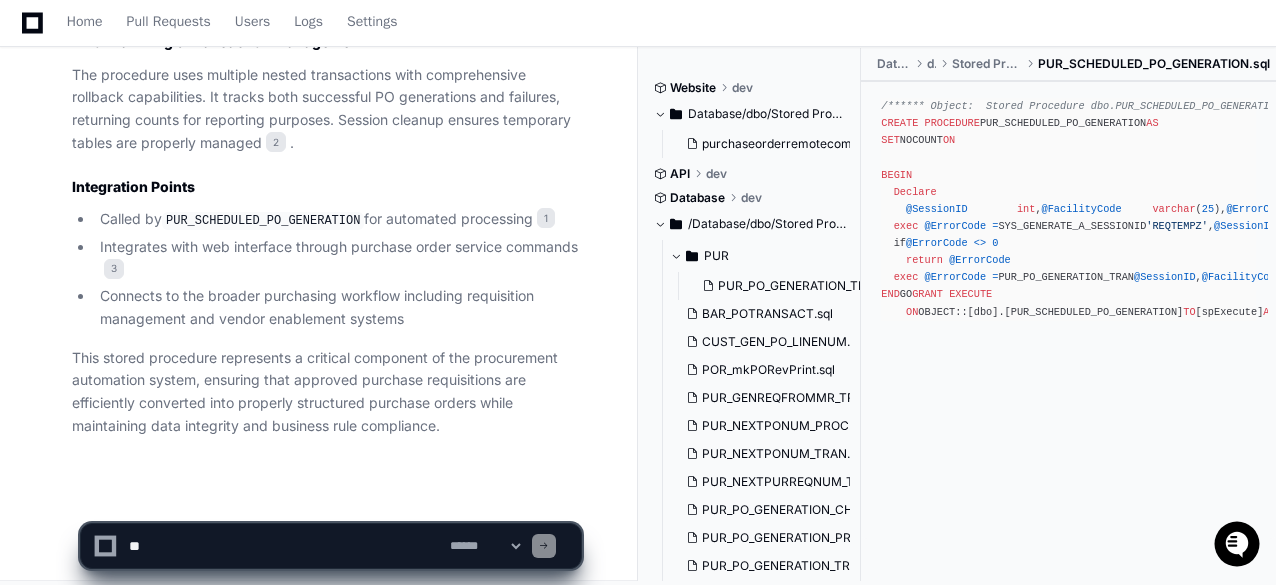 click on "Stored Procedure Explanation S  Created by  @ [USERNAME]  a few seconds ago   Share
S [USERNAME] a minute ago Explain the Stored procedure  ?
PlayerZero a minute ago Thinking Researching PUR_PO_GENERATION_TRAN stored procedure  The user is asking me to explain a specific stored procedure called `PUR_PO_GENERATION_TRAN`. This appears to be related to purchase order generation based on the naming convention. I need to search for this stored procedure in the codebase to understand what it does.
Let me start by searching for this stored procedure across the repositories.  I'll search for the stored procedure  PUR_PO_GENERATION_TRAN  to understand its functionality and purpose.
Grepping CREATE PROCEDURE.*PUR_PO_GENERATION_TRAN (*.sql) Let me search more specifically for the  PUR_PO_GENERATION_TRAN  stored procedure definition:
Grepping PUR_PO_GENERATION_TRAN (*.sql) Reading PUR_PO_GENERATION_TRAN.sql Reading PUR_PO_GENERATION_TRAN.sql PUR_PO_GENERATION_PROC
2 1 3" 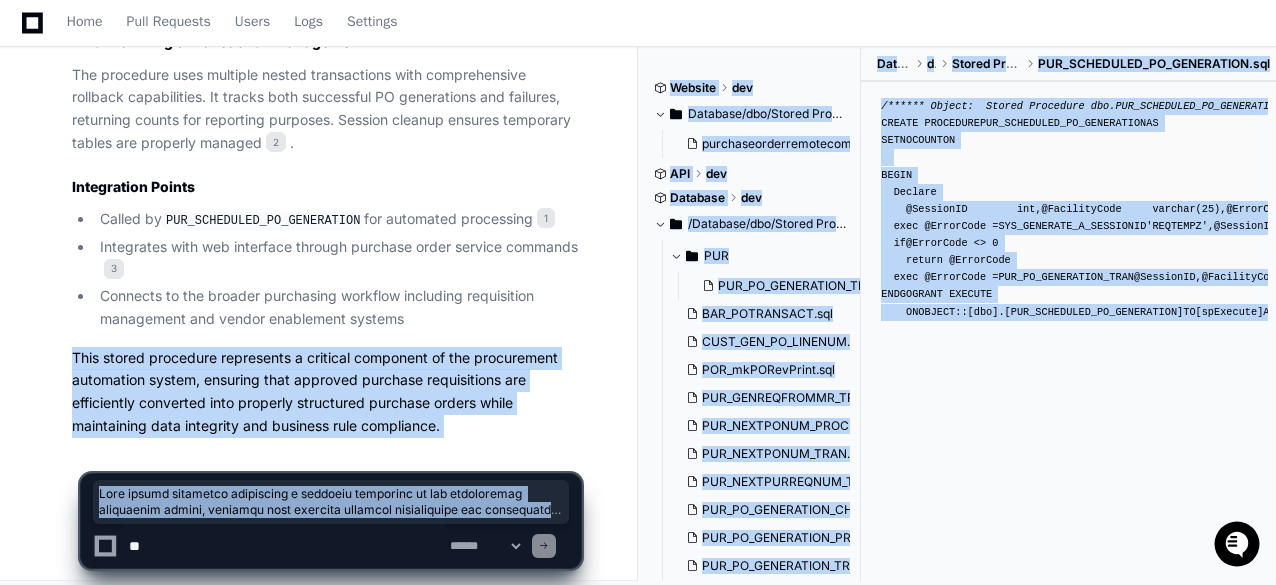 click on "Stored Procedure Explanation S  Created by  @ [USERNAME]  a few seconds ago   Share
S [USERNAME] a minute ago Explain the Stored procedure  ?
PlayerZero a minute ago Thinking Researching PUR_PO_GENERATION_TRAN stored procedure  The user is asking me to explain a specific stored procedure called `PUR_PO_GENERATION_TRAN`. This appears to be related to purchase order generation based on the naming convention. I need to search for this stored procedure in the codebase to understand what it does.
Let me start by searching for this stored procedure across the repositories.  I'll search for the stored procedure  PUR_PO_GENERATION_TRAN  to understand its functionality and purpose.
Grepping CREATE PROCEDURE.*PUR_PO_GENERATION_TRAN (*.sql) Let me search more specifically for the  PUR_PO_GENERATION_TRAN  stored procedure definition:
Grepping PUR_PO_GENERATION_TRAN (*.sql) Reading PUR_PO_GENERATION_TRAN.sql Reading PUR_PO_GENERATION_TRAN.sql PUR_PO_GENERATION_PROC
2 1 3" 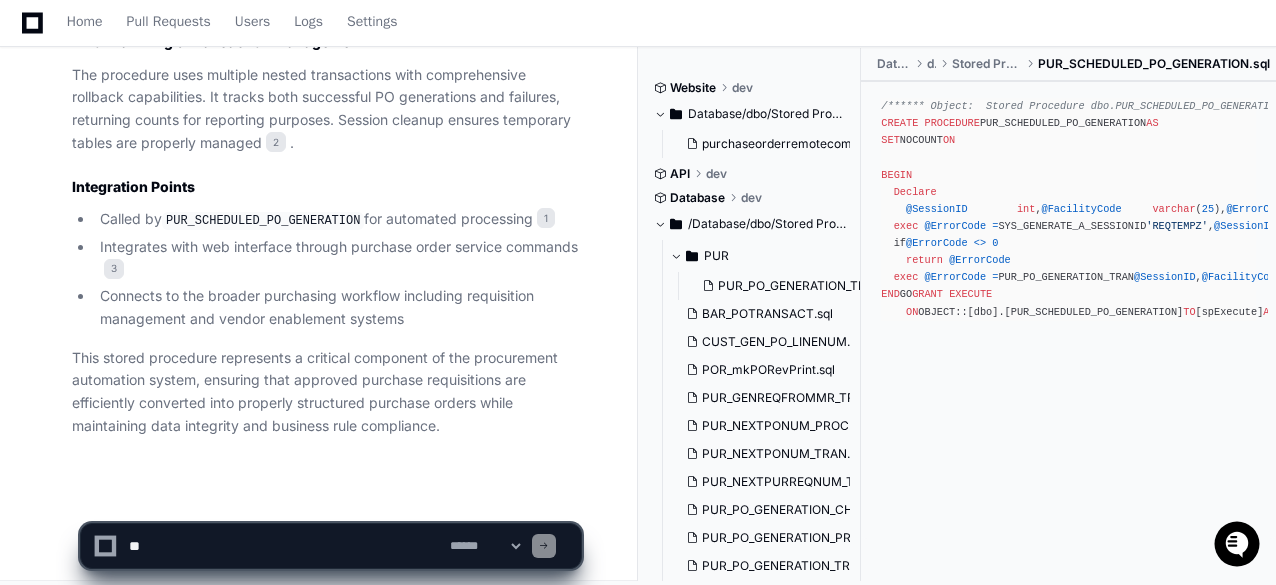 click 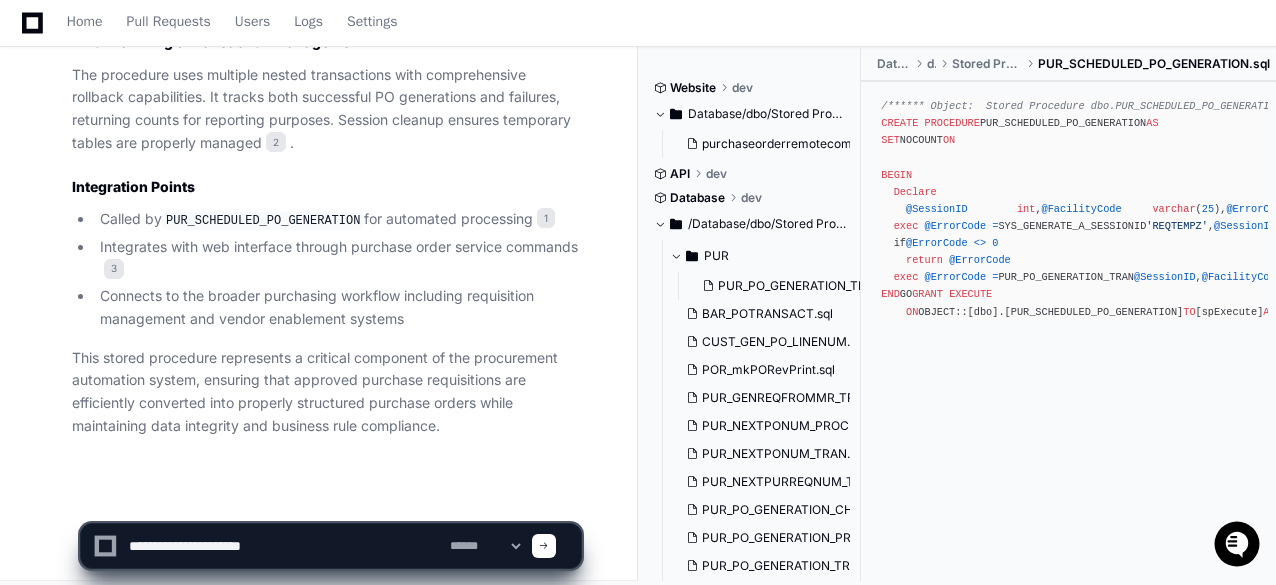 click 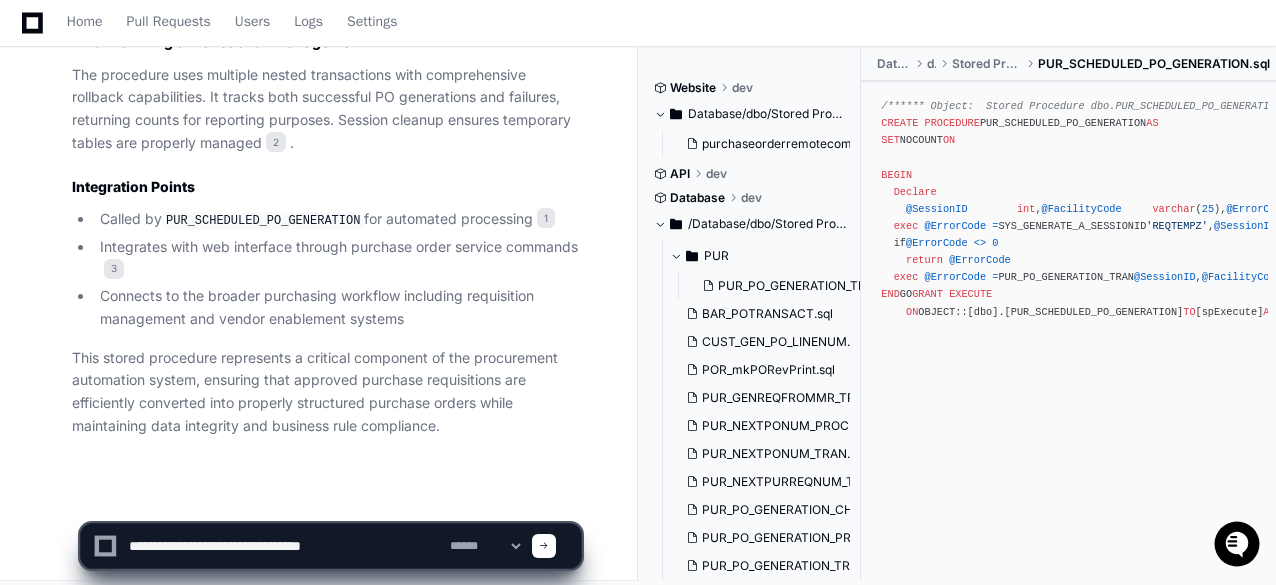 type on "**********" 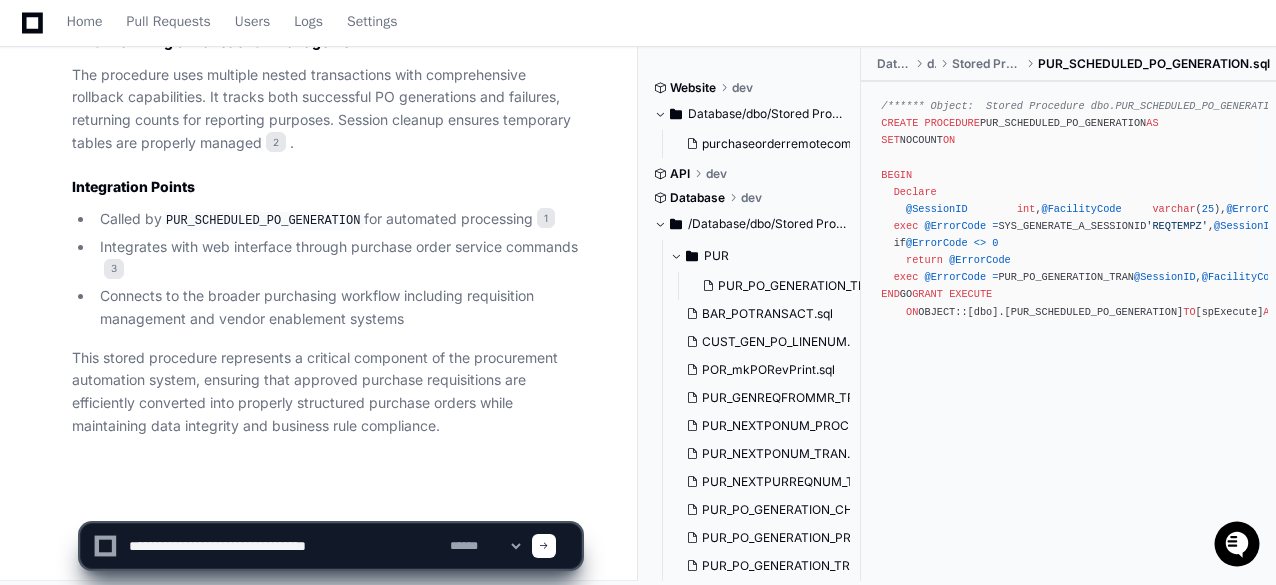 type 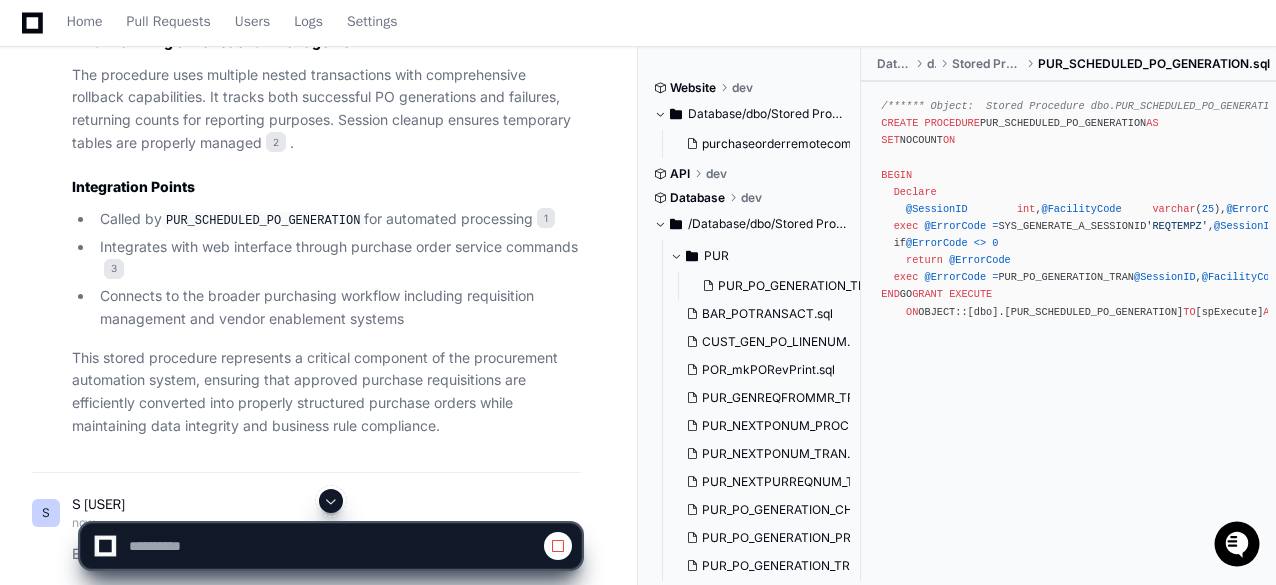 click 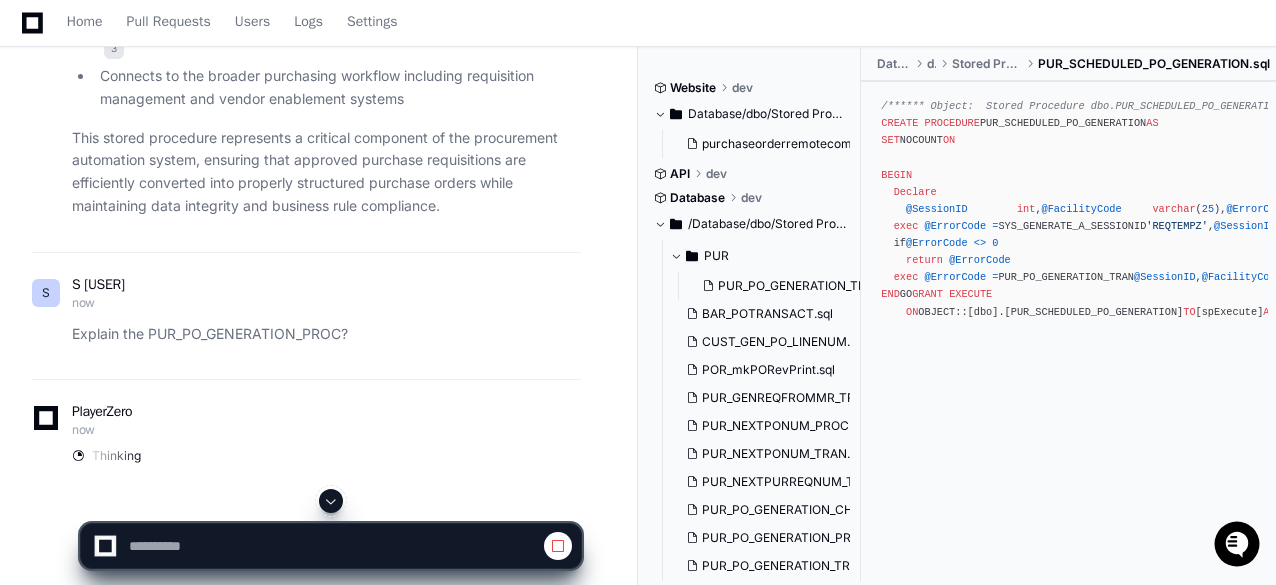 scroll, scrollTop: 2994, scrollLeft: 0, axis: vertical 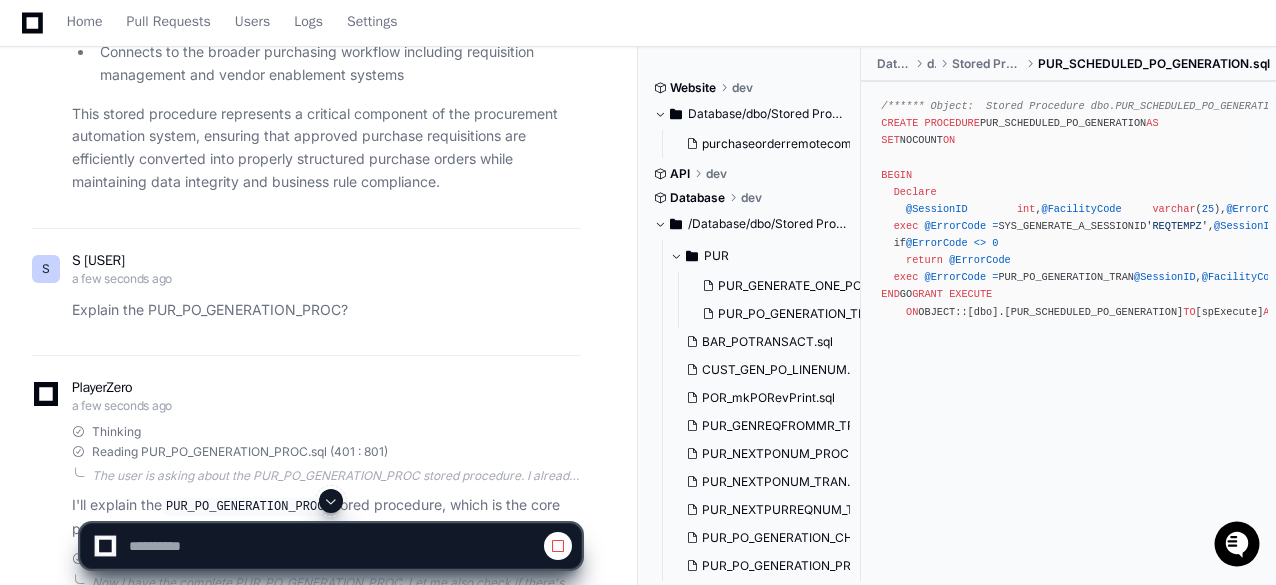 click 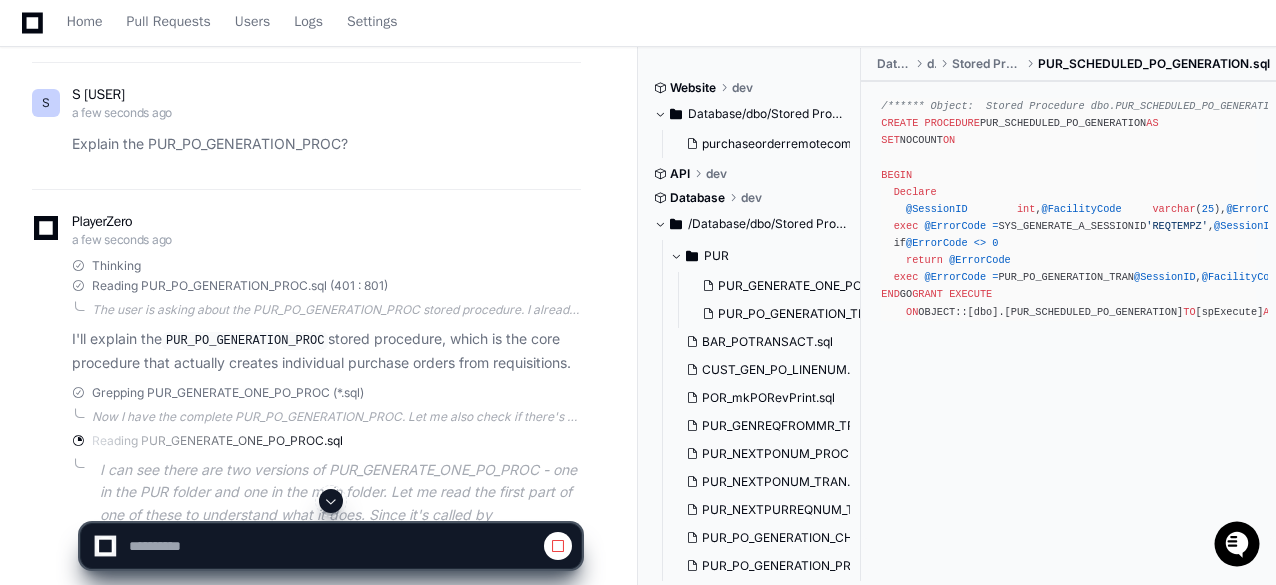 click 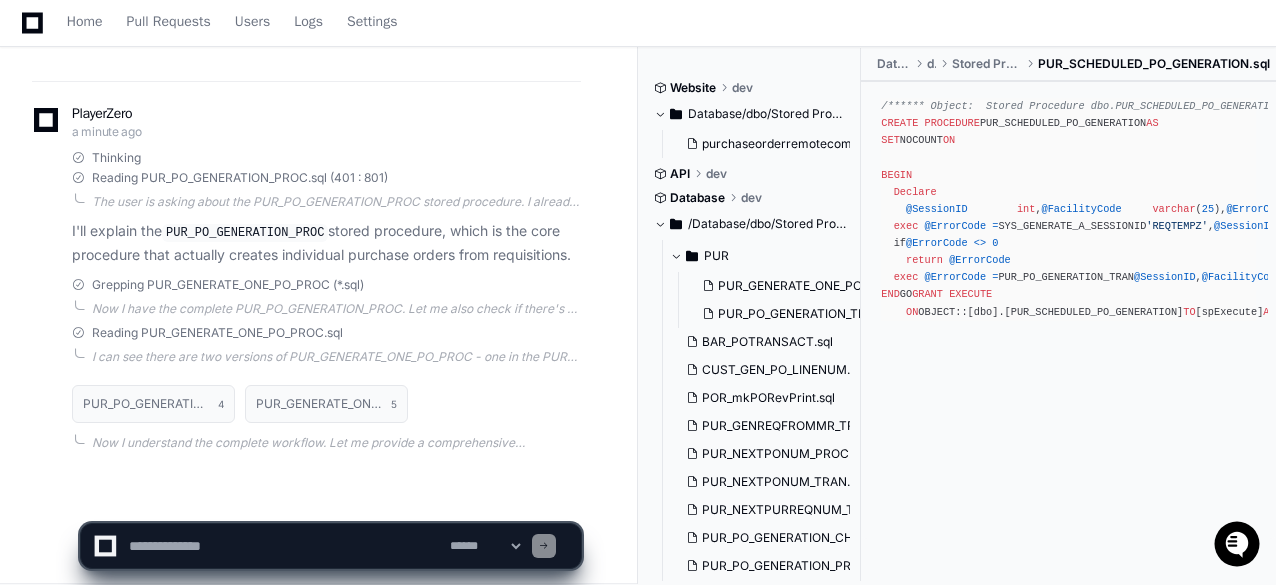 scroll, scrollTop: 3293, scrollLeft: 0, axis: vertical 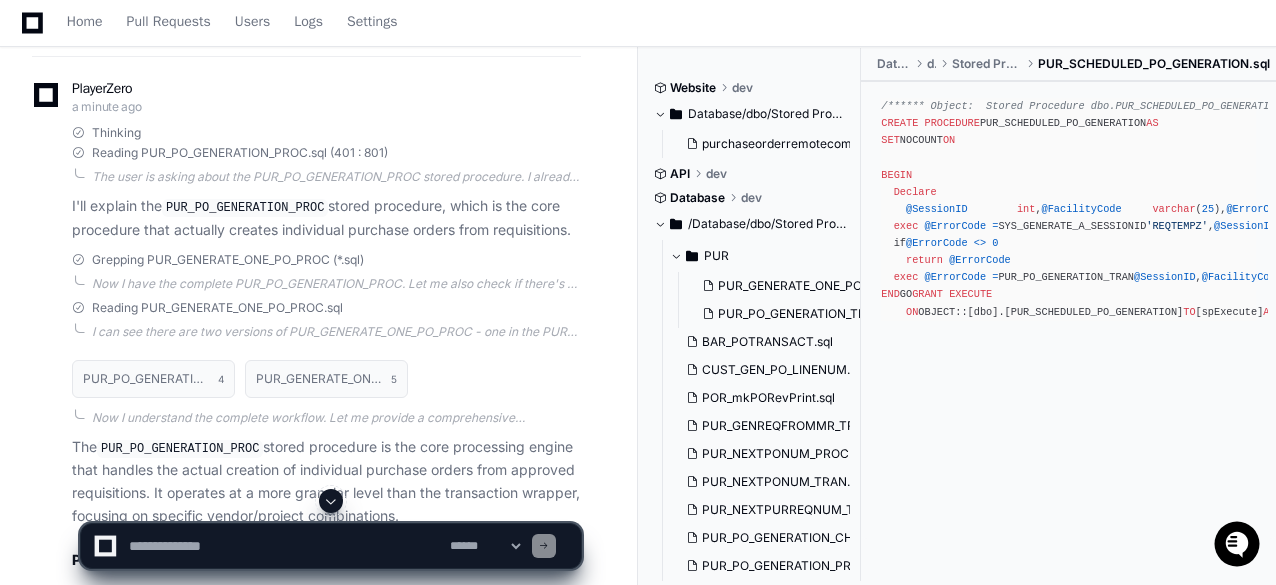 click 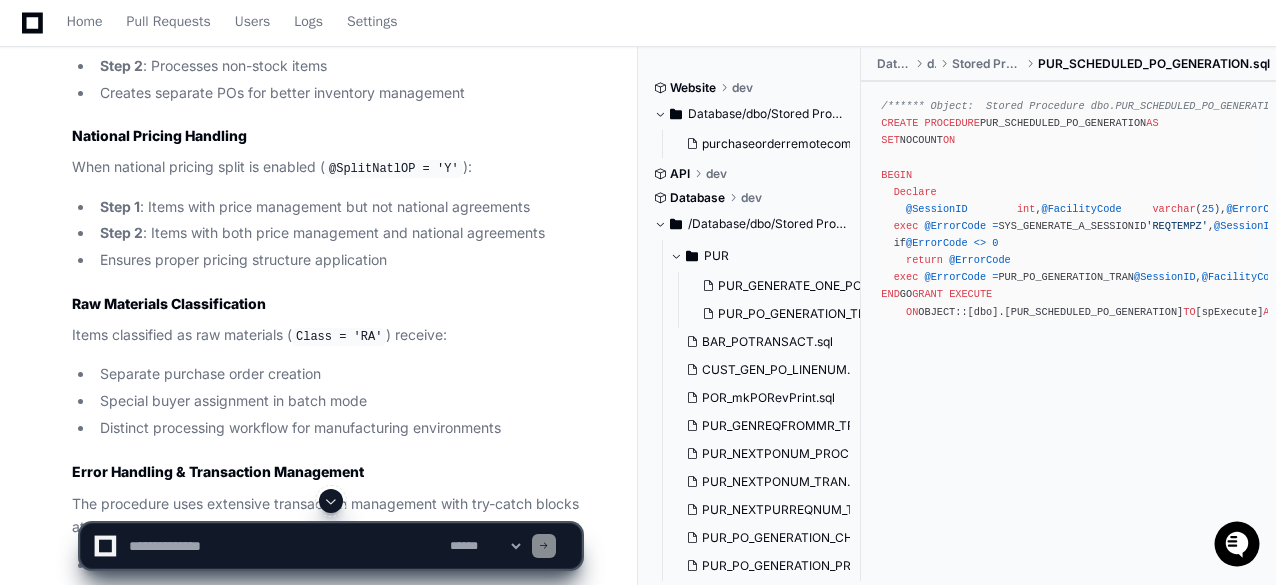 scroll, scrollTop: 6264, scrollLeft: 0, axis: vertical 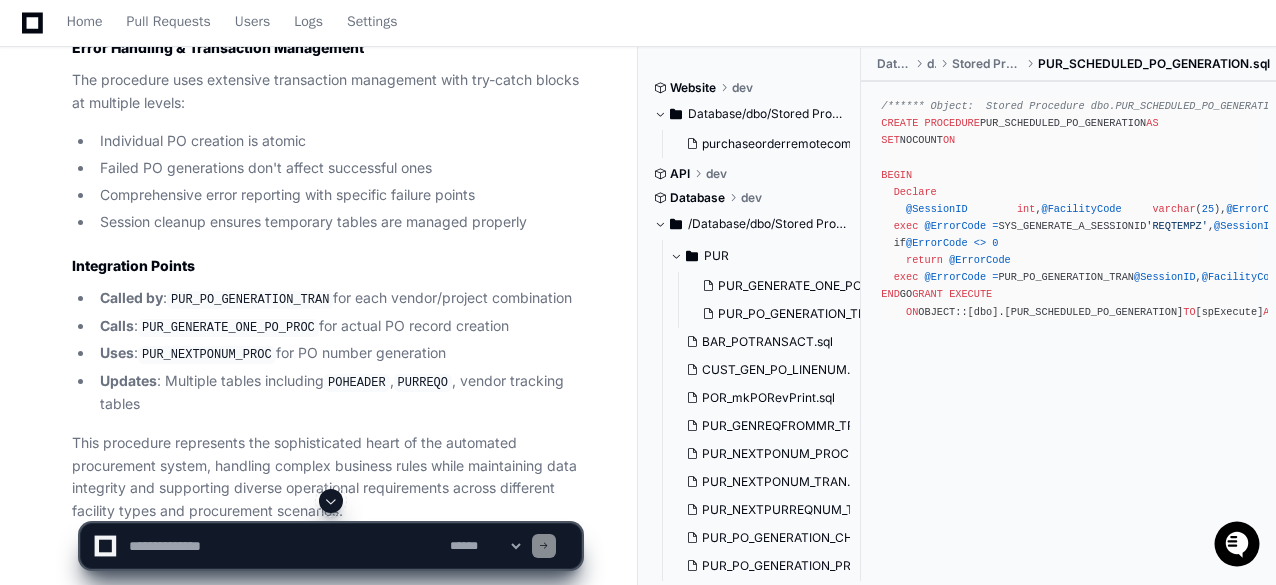 click on "S sujith.s 28 minutes ago Explain the Stored procedure  ?
PlayerZero 28 minutes ago Thinking Researching PUR_PO_GENERATION_TRAN stored procedure  The user is asking me to explain a specific stored procedure called `PUR_PO_GENERATION_TRAN`. This appears to be related to purchase order generation based on the naming convention. I need to search for this stored procedure in the codebase to understand what it does.
Let me start by searching for this stored procedure across the repositories.  I'll search for the stored procedure  PUR_PO_GENERATION_TRAN  to understand its functionality and purpose.
Grepping CREATE PROCEDURE.*PUR_PO_GENERATION_TRAN (*.sql) Let me search more specifically for the  PUR_PO_GENERATION_TRAN  stored procedure definition:
Grepping PUR_PO_GENERATION_TRAN (*.sql) Reading PUR_PO_GENERATION_TRAN.sql Reading PUR_PO_GENERATION_TRAN.sql Reading PUR_PO_GENERATION_PROC.sql Now let me read the related procedure  PUR_PO_GENERATION_PROC
2 1 3
2" 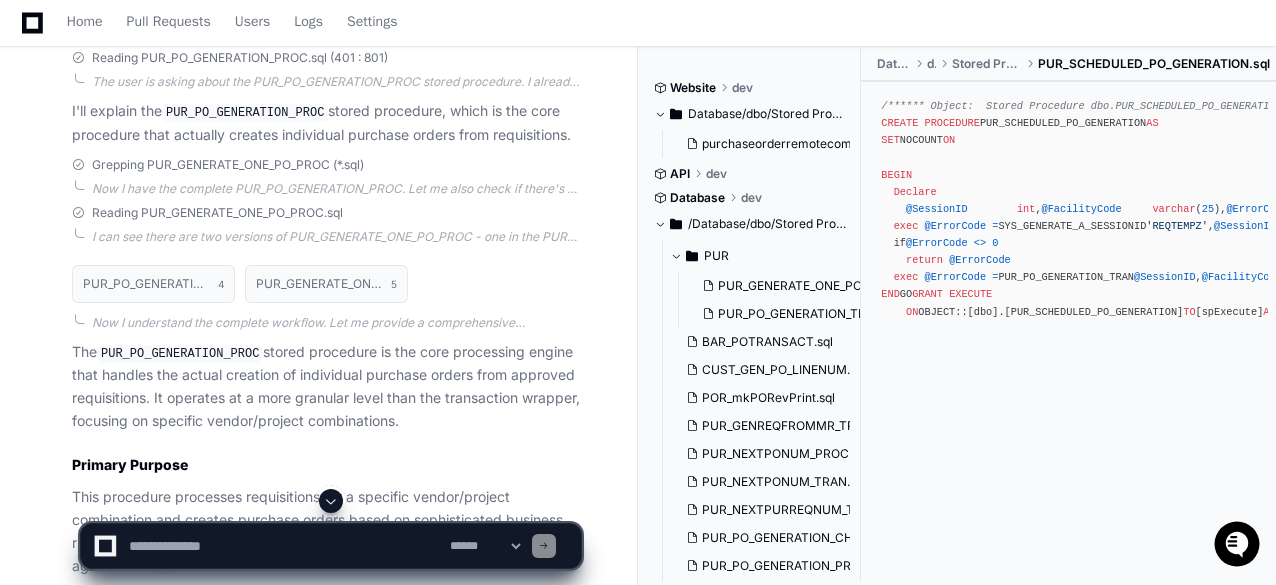 scroll, scrollTop: 3344, scrollLeft: 0, axis: vertical 